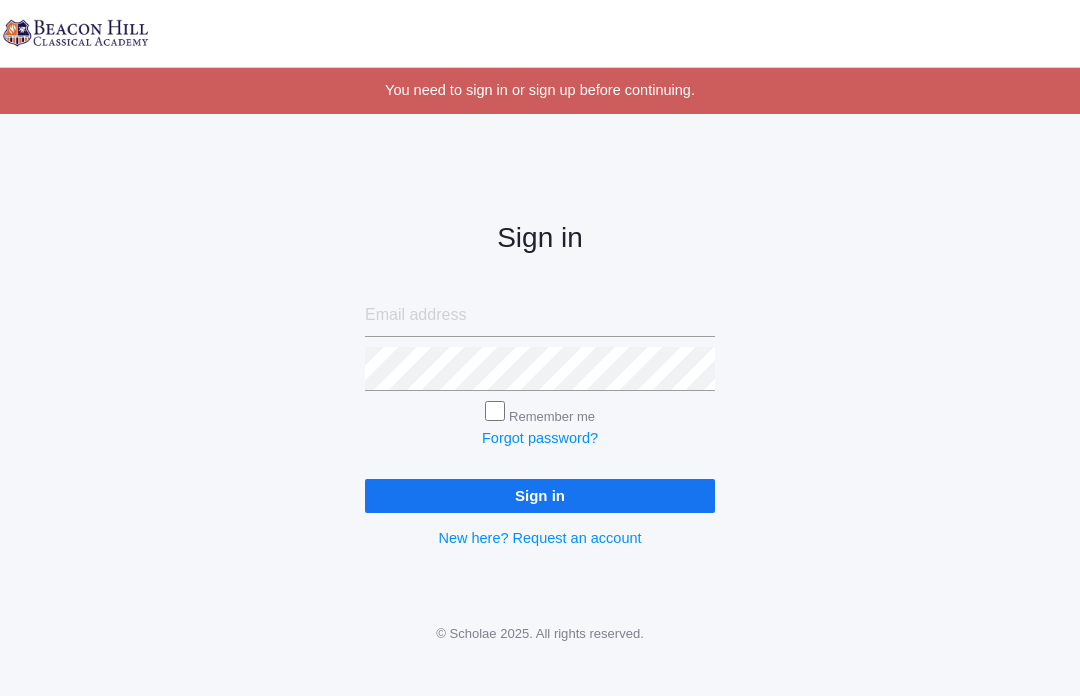 scroll, scrollTop: 0, scrollLeft: 0, axis: both 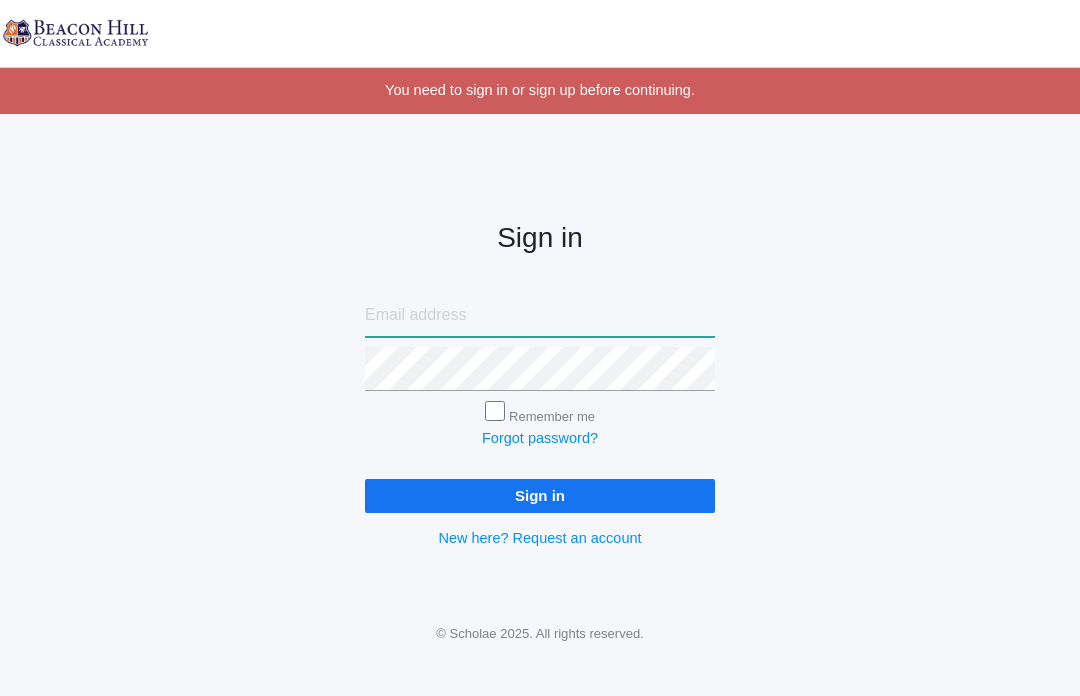 type on "ribkabrodt@gmail.com" 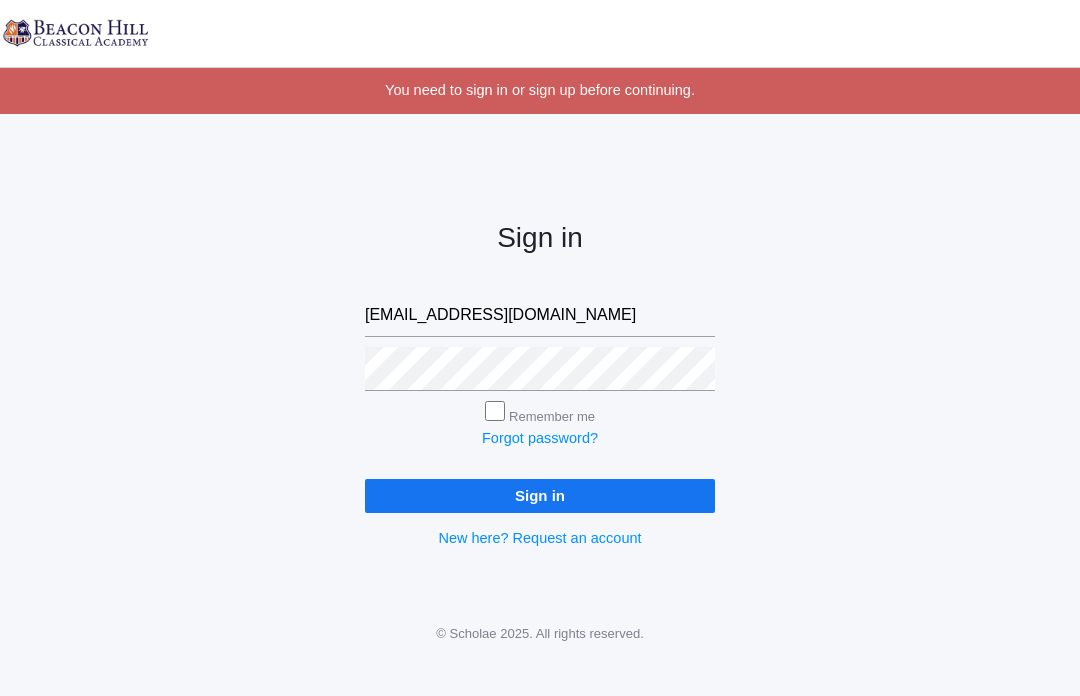 click on "Sign in" at bounding box center (540, 495) 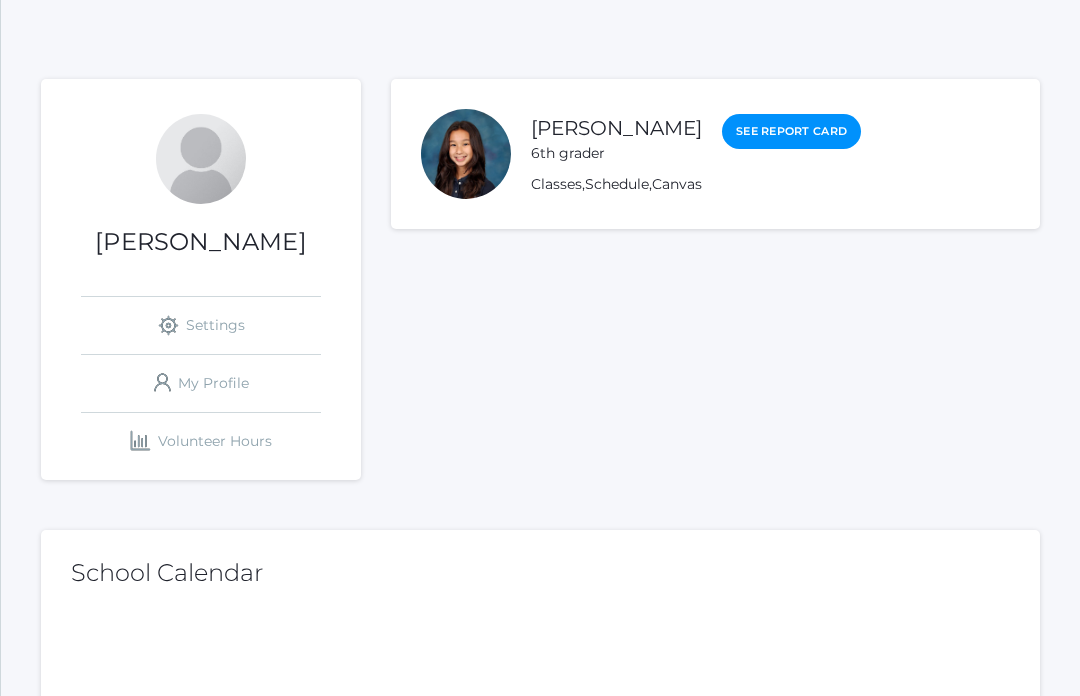 scroll, scrollTop: 0, scrollLeft: 0, axis: both 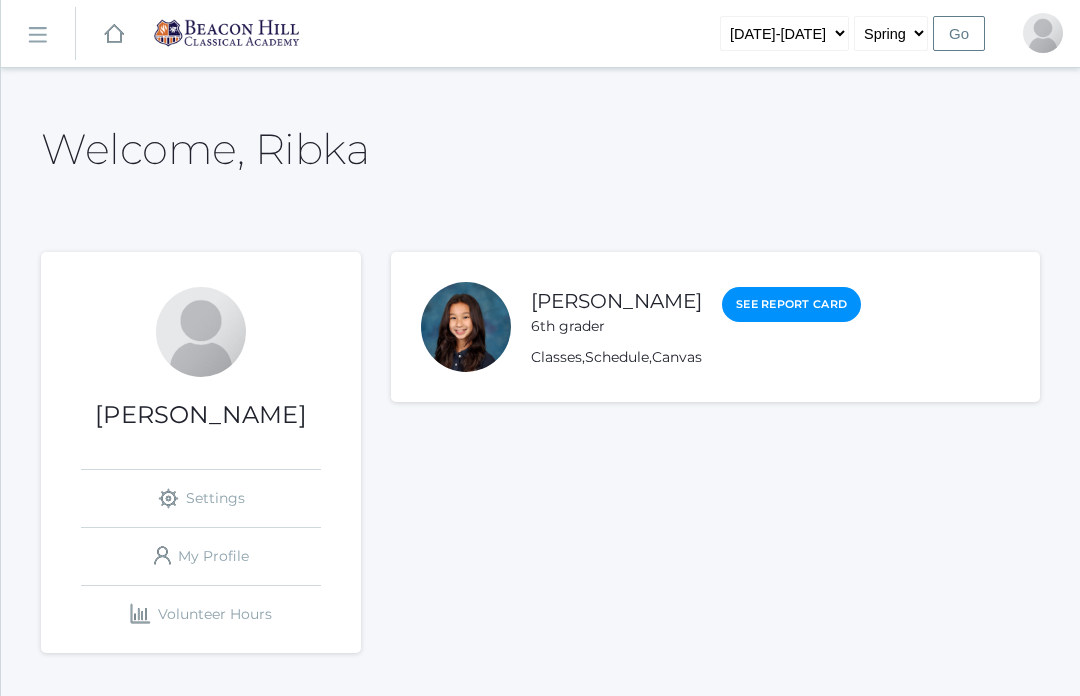 click on "icons/ui/navigation/hamburger
Created with Sketch." at bounding box center (38, 34) 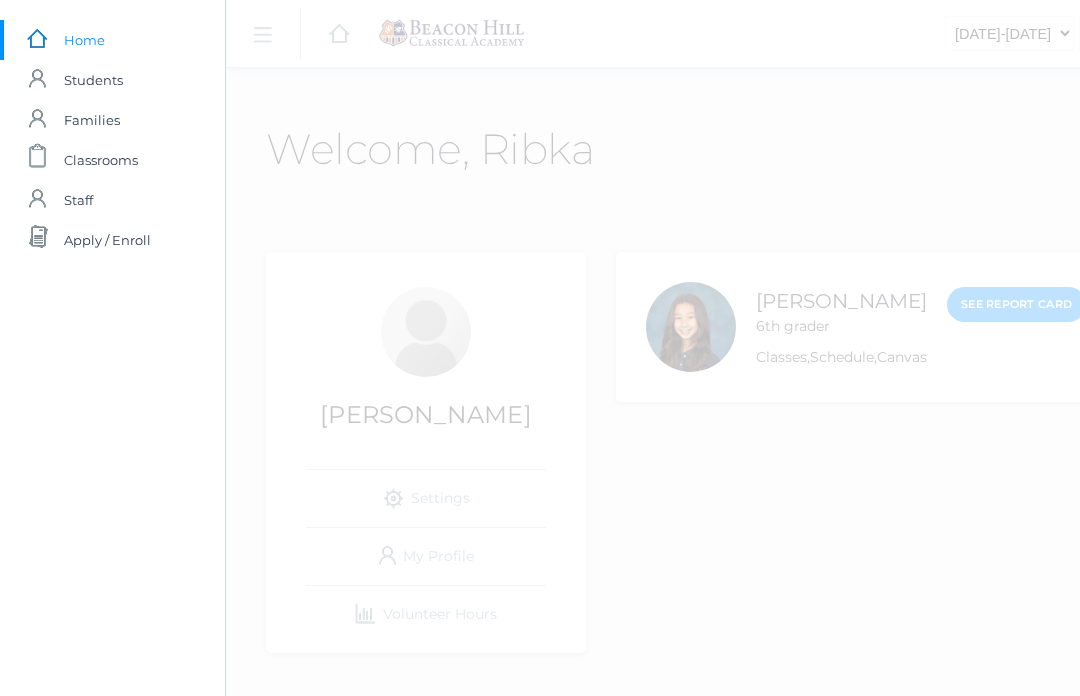 click on "icons/ui/navigation/hamburger
Created with Sketch.
icons/ui/navigation/home
Created with Sketch.
2019-2020
2020-2021
2021-2022
2022-2023
2023-2024
2024-2025
Fall
Spring
Go
Profile
Sign Out" at bounding box center [765, 1218] 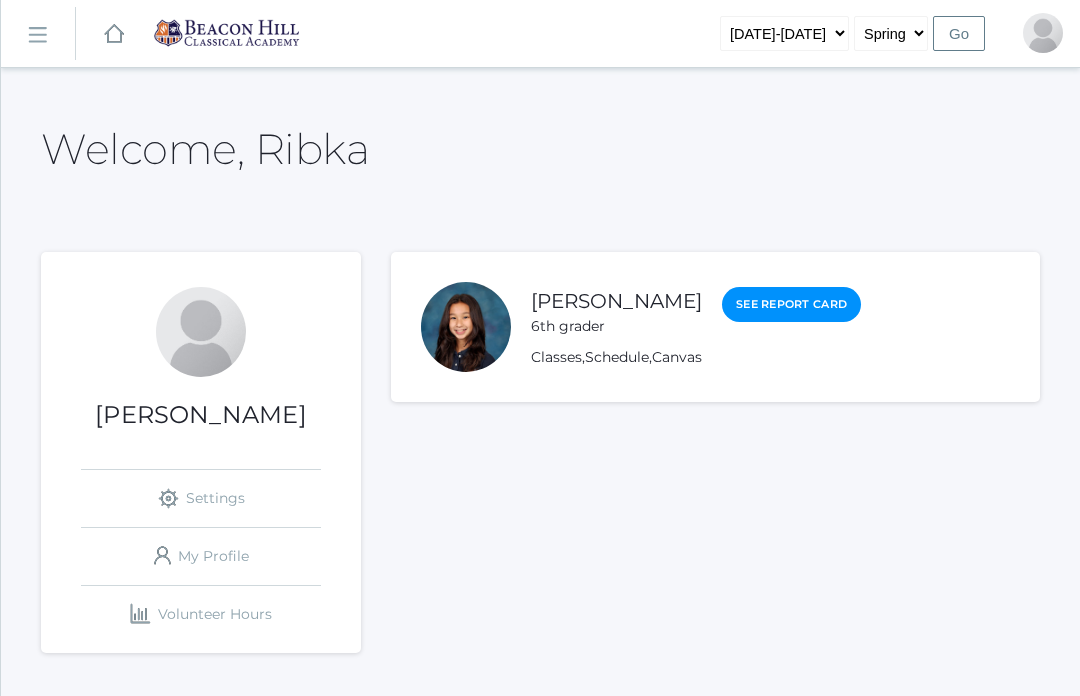 click on "icons/ui/navigation/home
Created with Sketch." at bounding box center [114, 33] 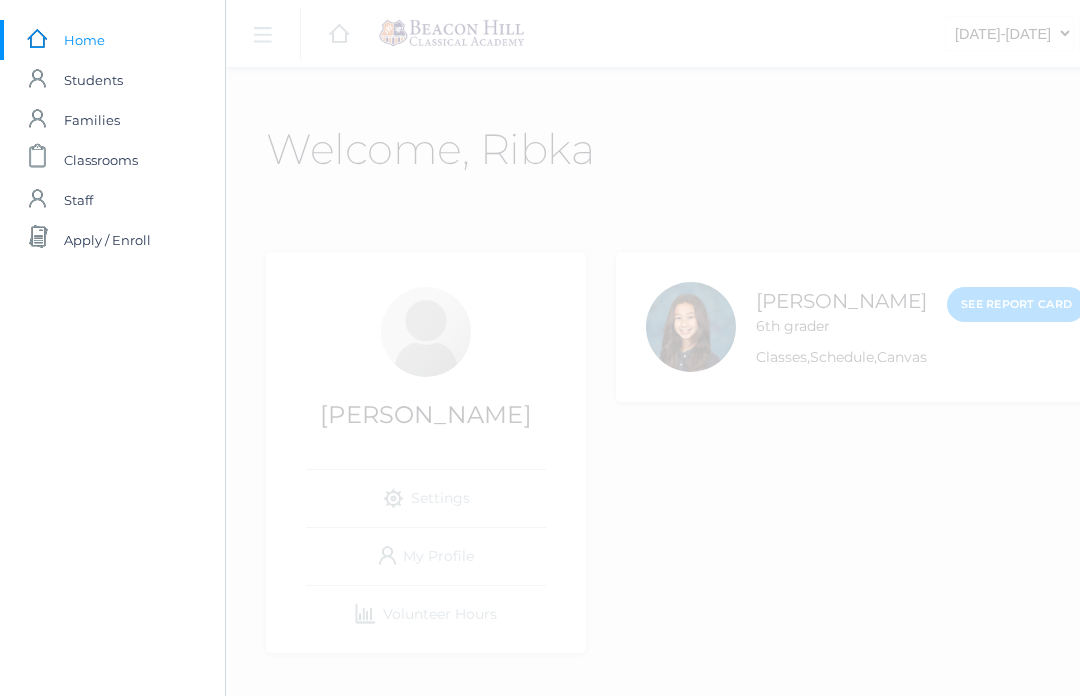 click on "Students" at bounding box center [93, 80] 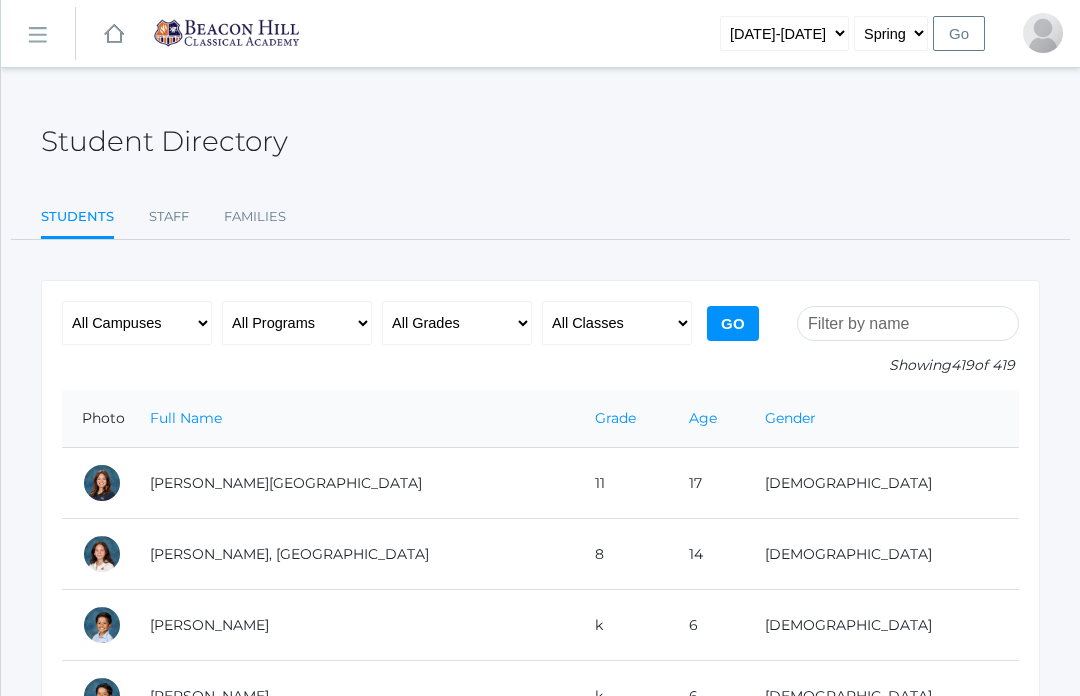 click at bounding box center [908, 323] 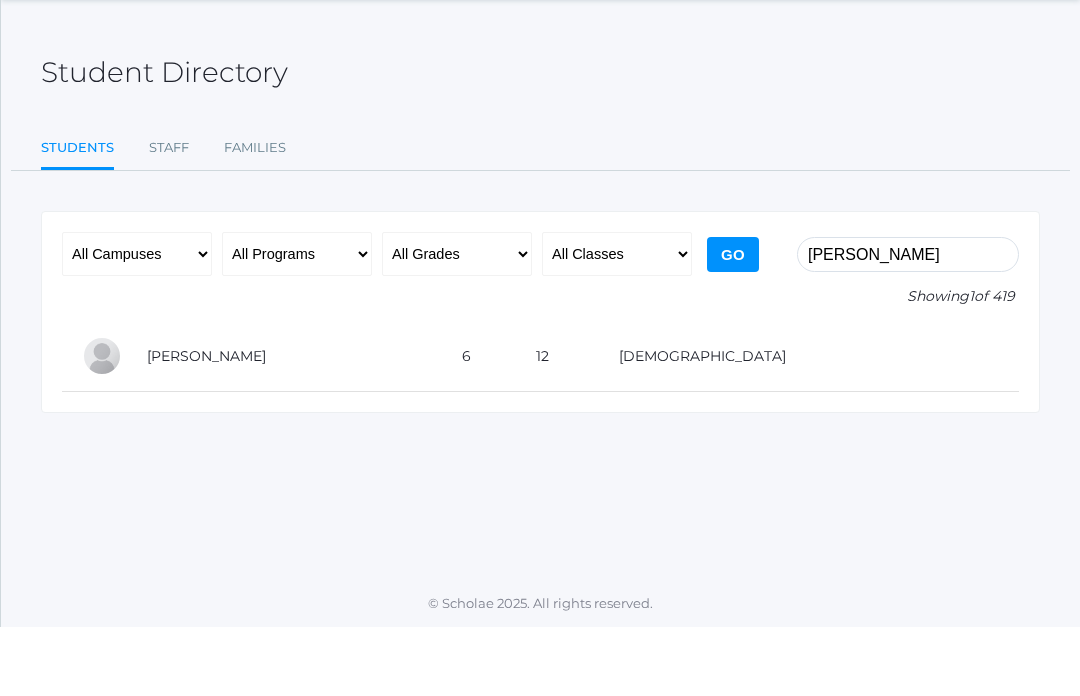 type on "Jewel beaudry" 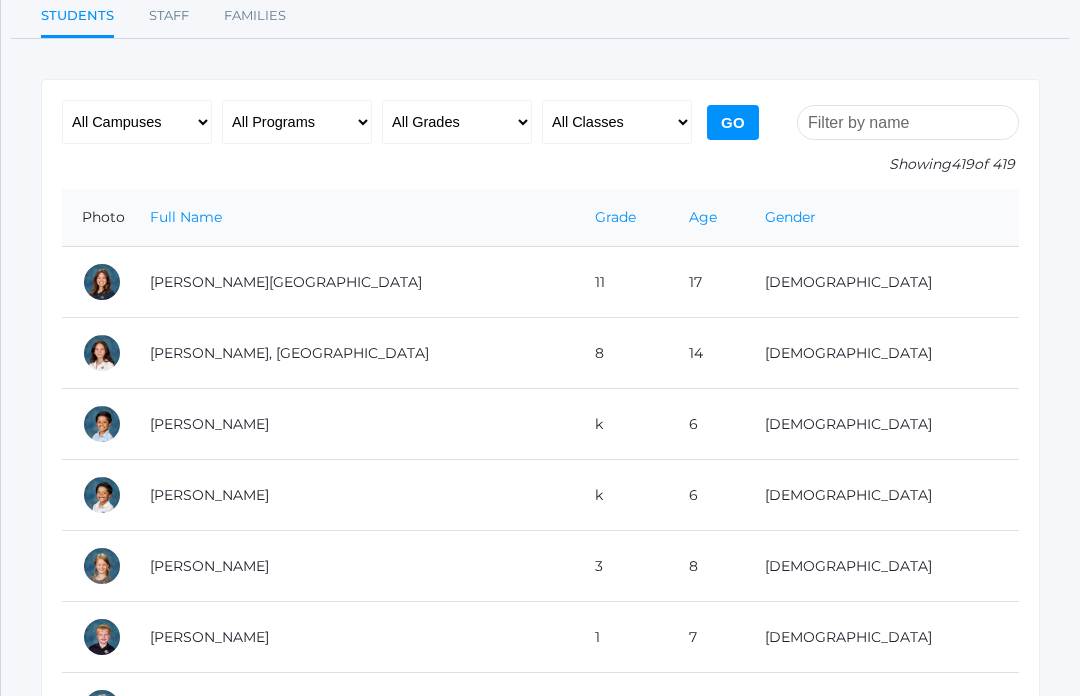scroll, scrollTop: 199, scrollLeft: 0, axis: vertical 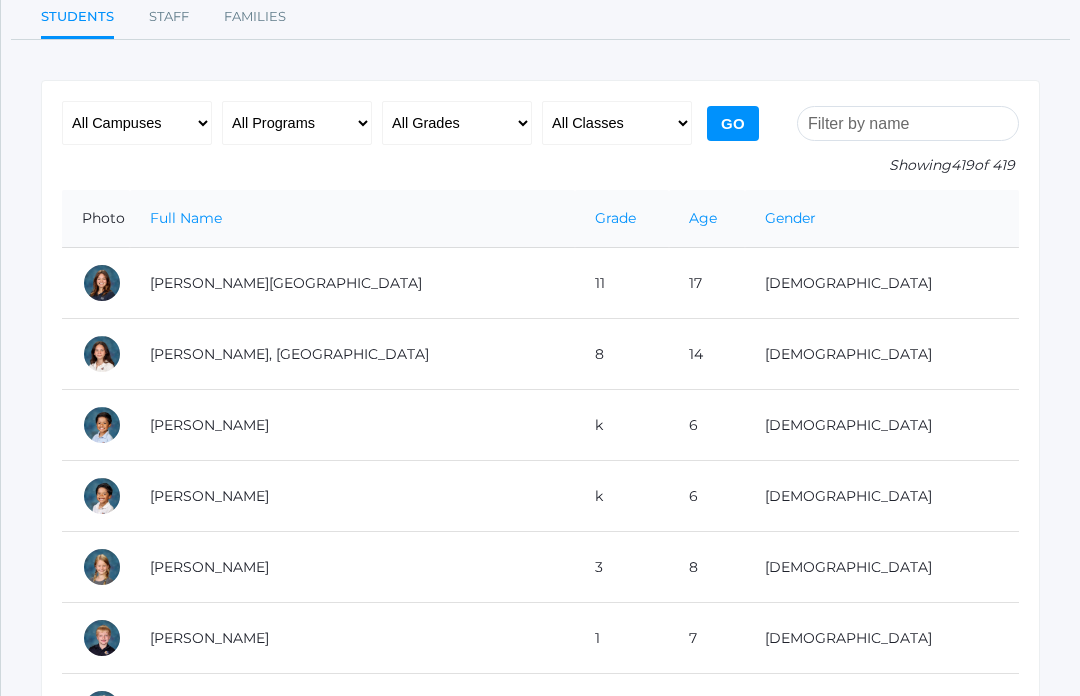 click at bounding box center (908, 124) 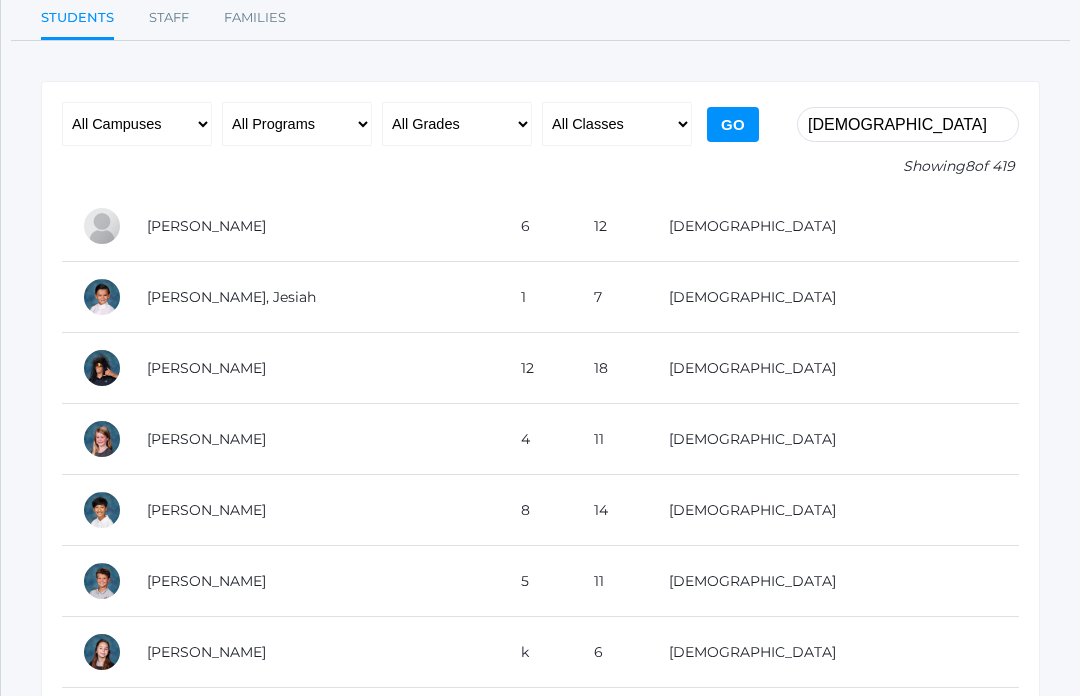 scroll, scrollTop: 0, scrollLeft: 0, axis: both 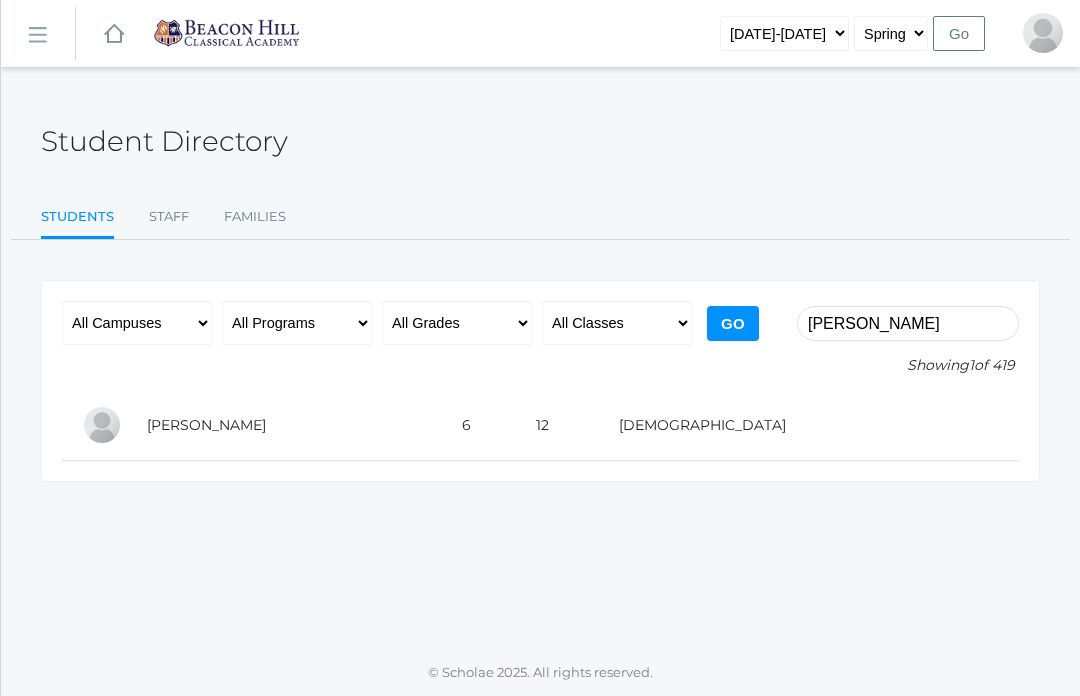 type on "Jewel beaudry" 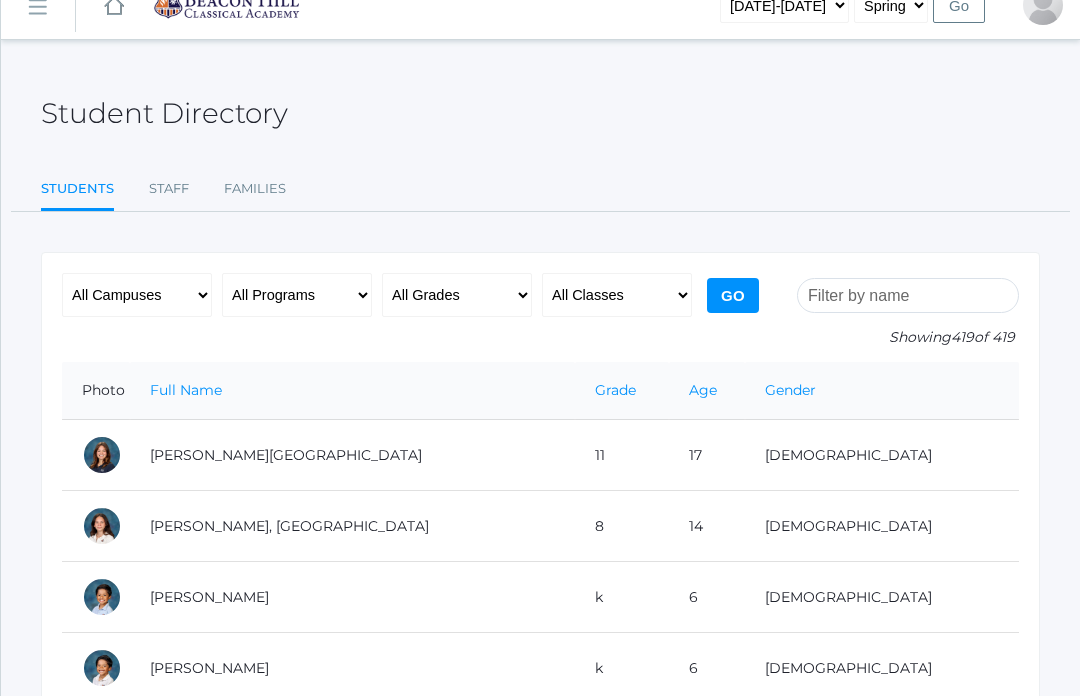 scroll, scrollTop: 49, scrollLeft: 0, axis: vertical 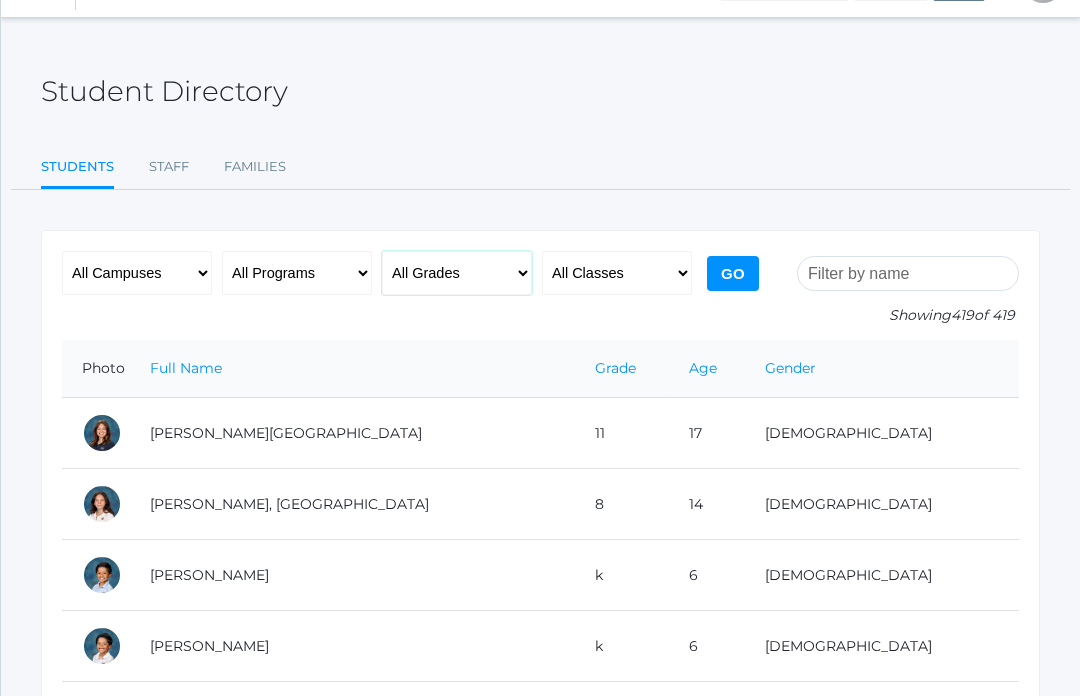 click on "All Grades
Grammar
- Kindergarten
- 1st Grade
- 2nd Grade
- 3rd Grade
- 4th Grade
- 5th Grade
Logic
- 6th Grade
- 7th Grade
- 8th Grade
Rhetoric
- 9th Grade
- 10th Grade
- 11th Grade
- 12th Grade" at bounding box center [457, 274] 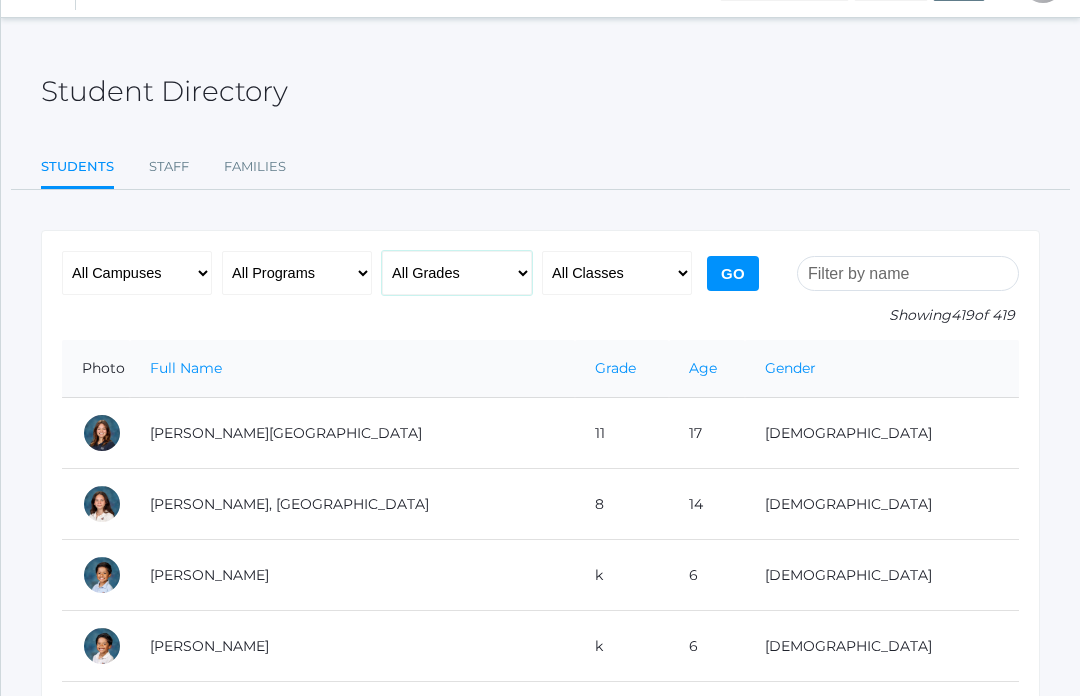 select on "6" 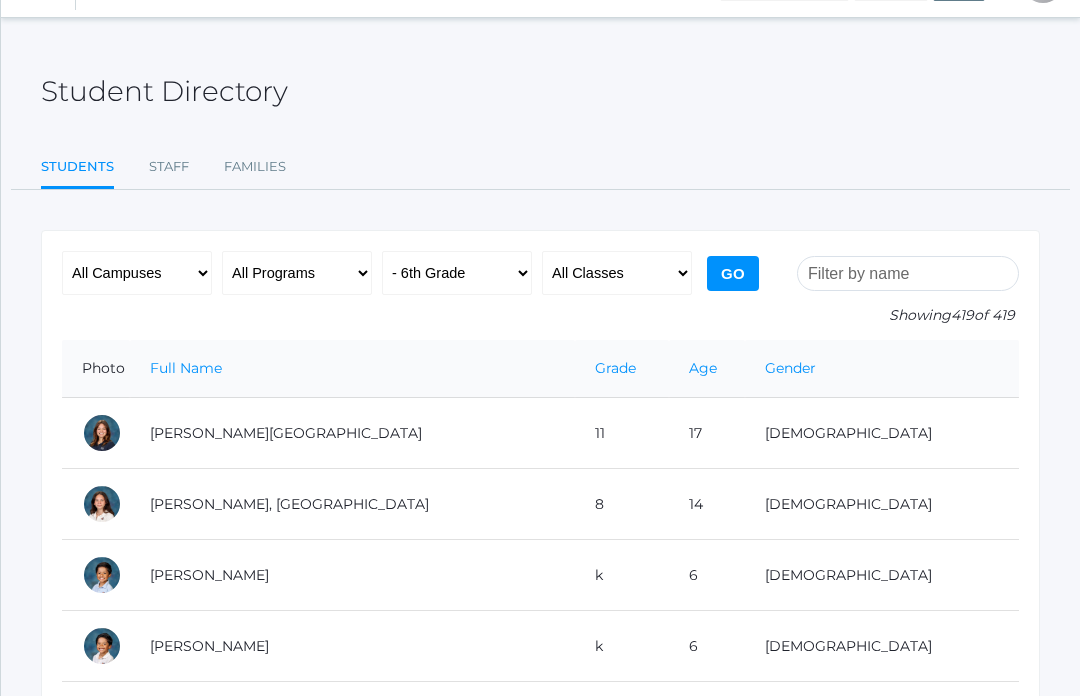 click on "Go" at bounding box center [733, 273] 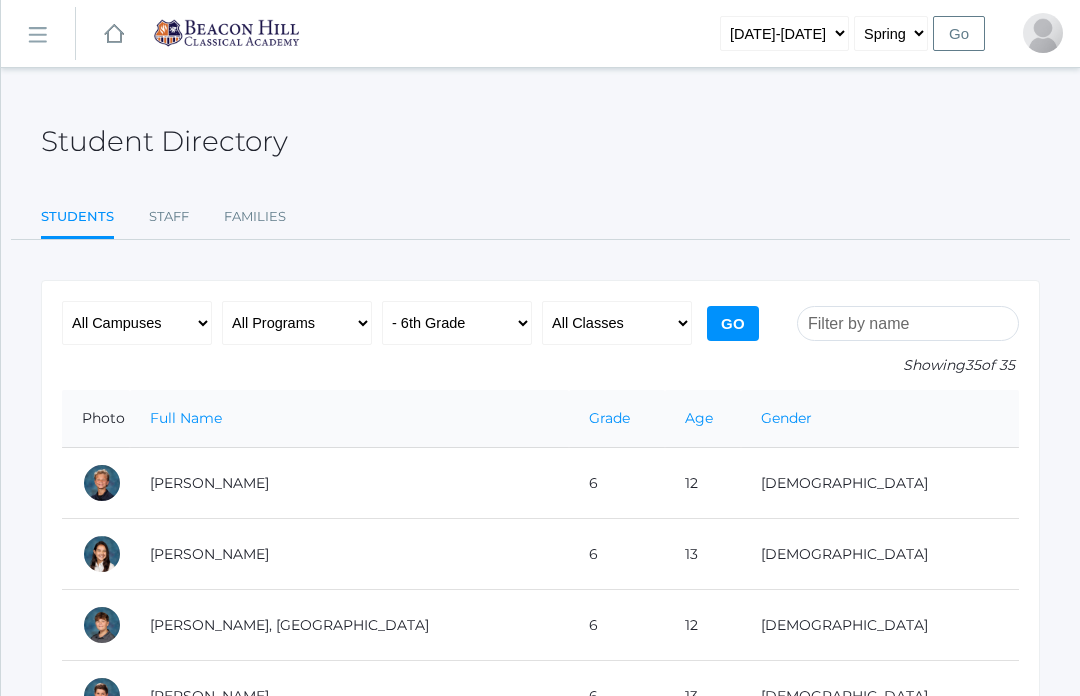 scroll, scrollTop: 0, scrollLeft: 0, axis: both 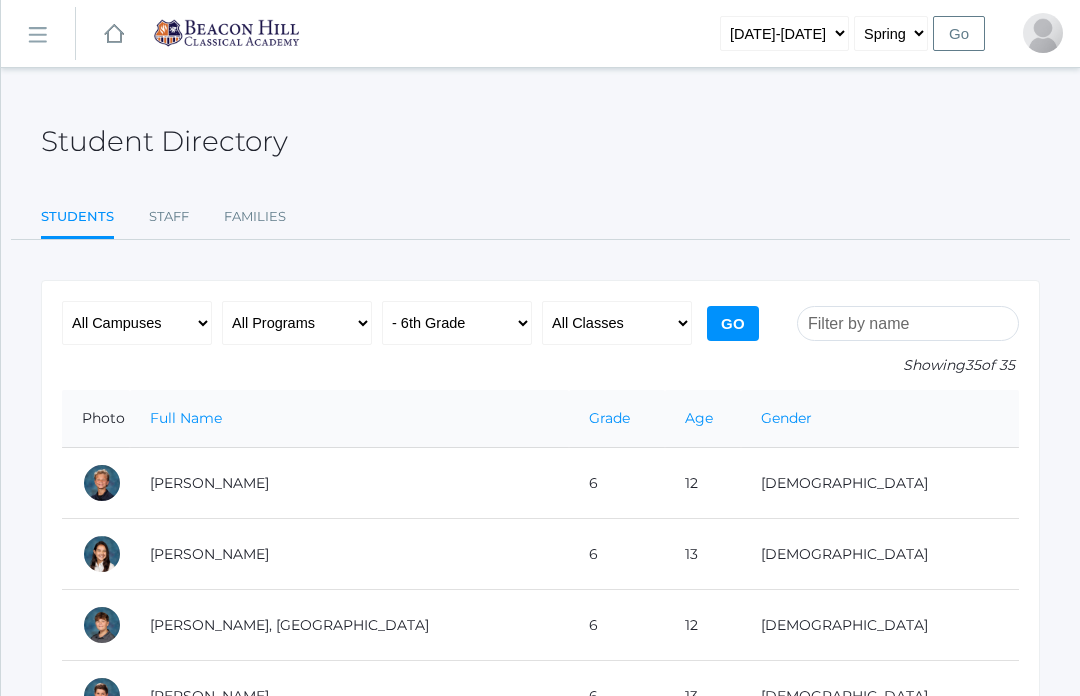 click on "Go" at bounding box center (733, 323) 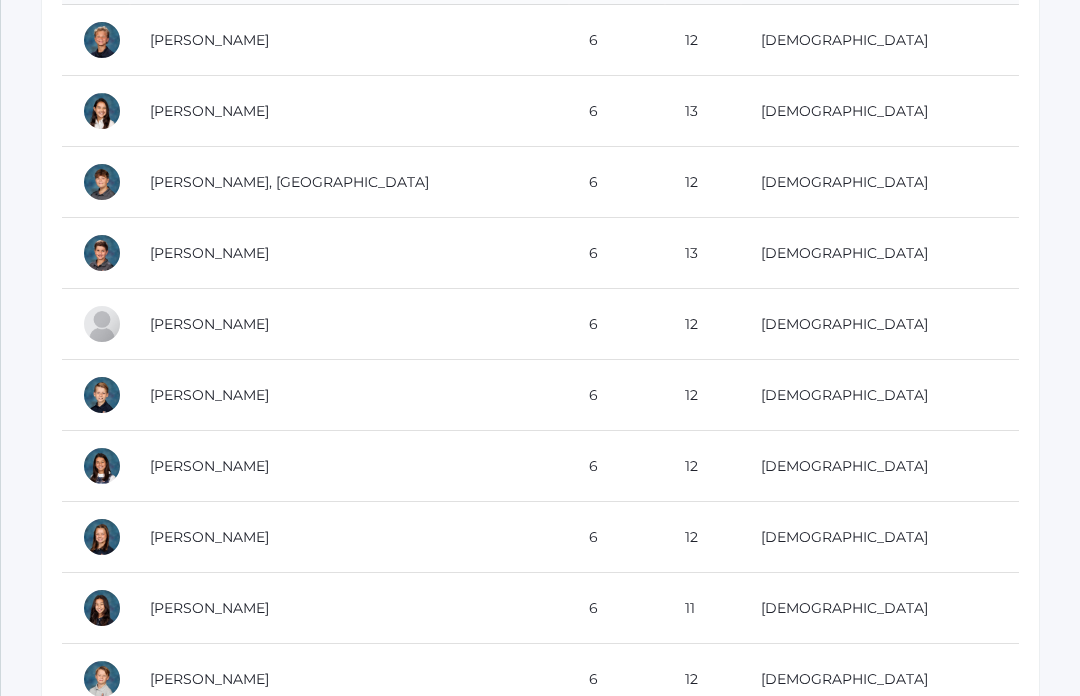 scroll, scrollTop: 445, scrollLeft: 0, axis: vertical 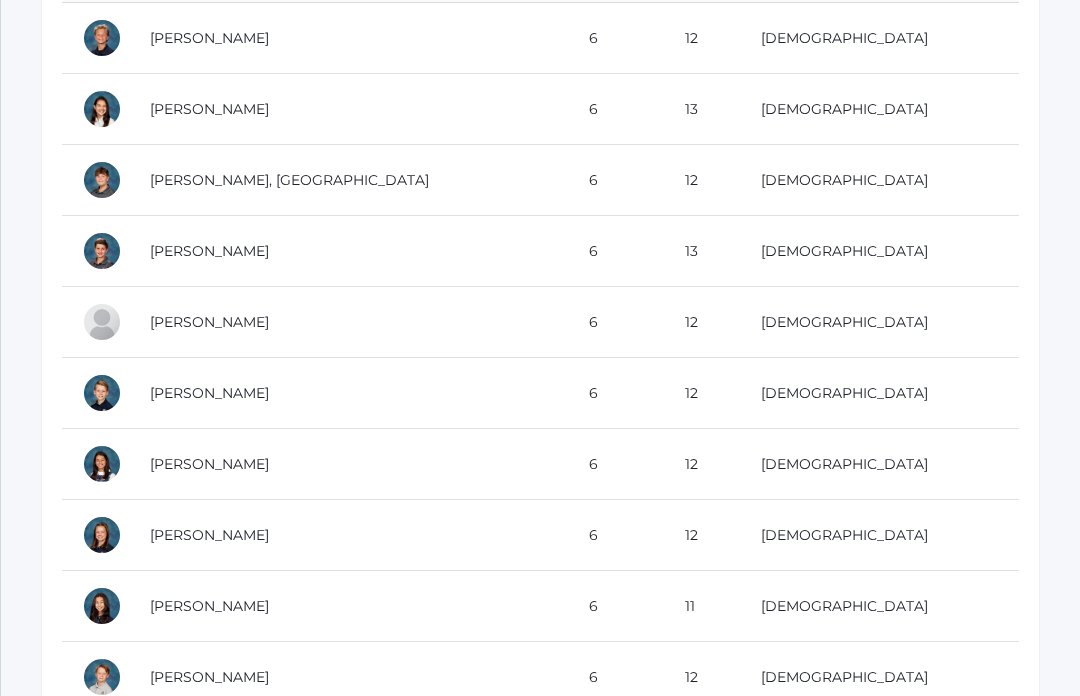 click on "[PERSON_NAME]" at bounding box center (349, 322) 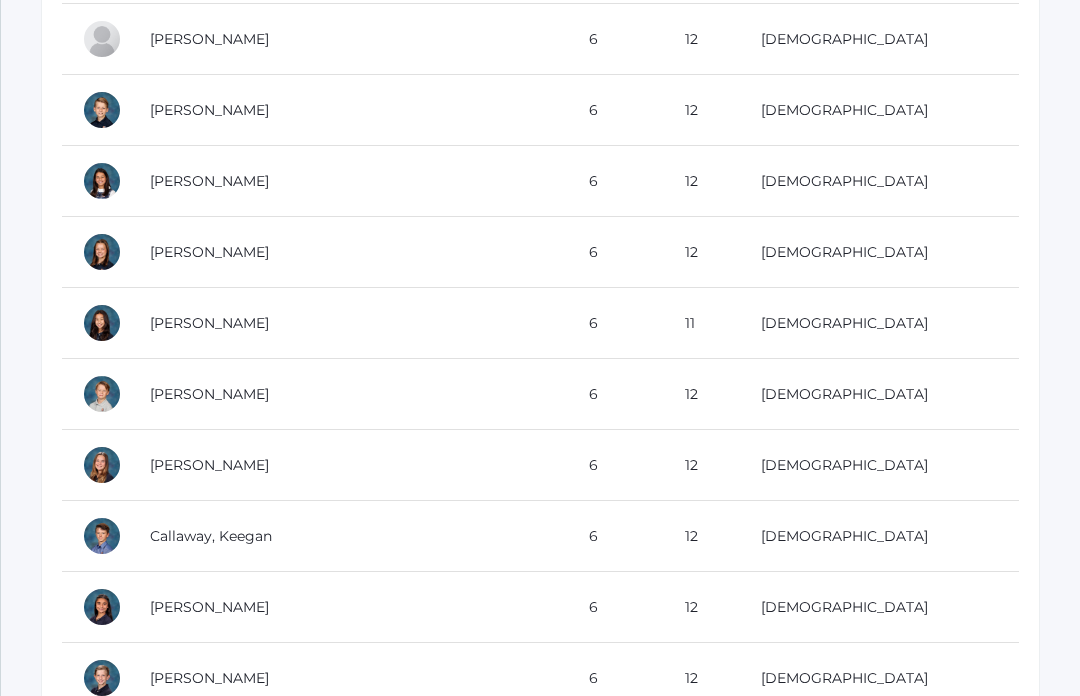 scroll, scrollTop: 728, scrollLeft: 0, axis: vertical 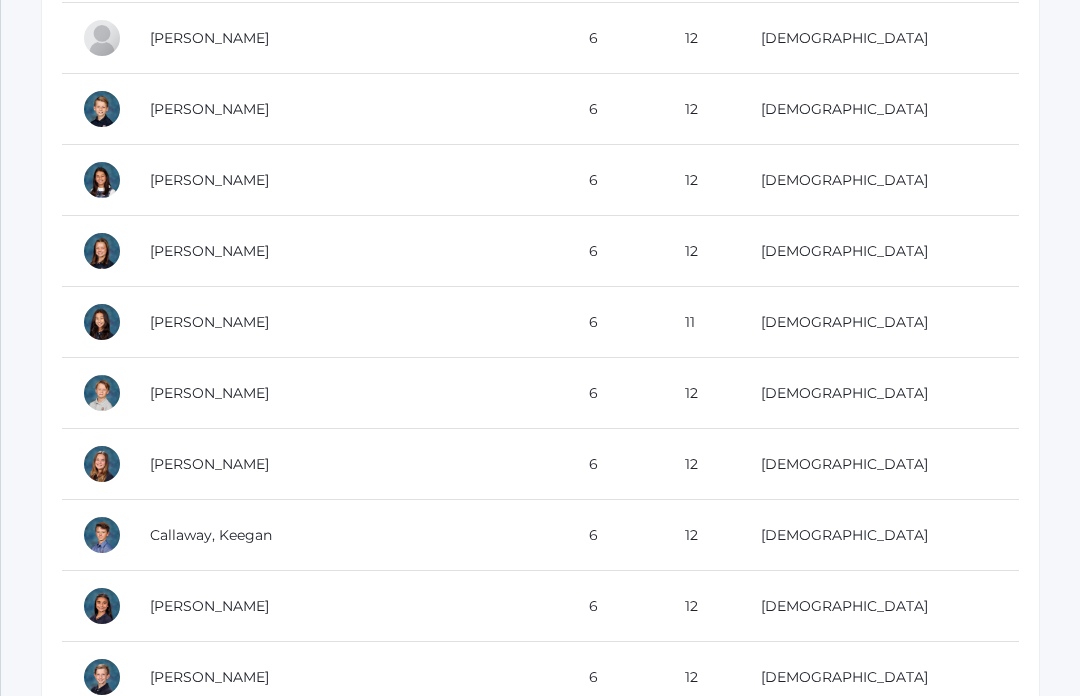 click on "[PERSON_NAME]" at bounding box center (349, 323) 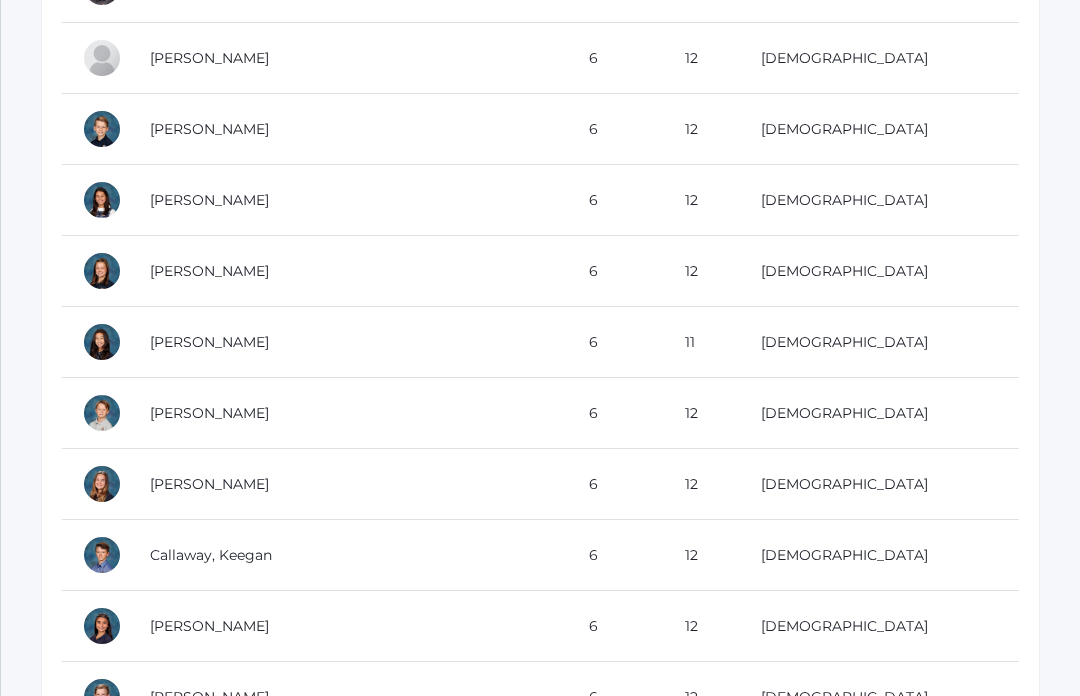scroll, scrollTop: 708, scrollLeft: 0, axis: vertical 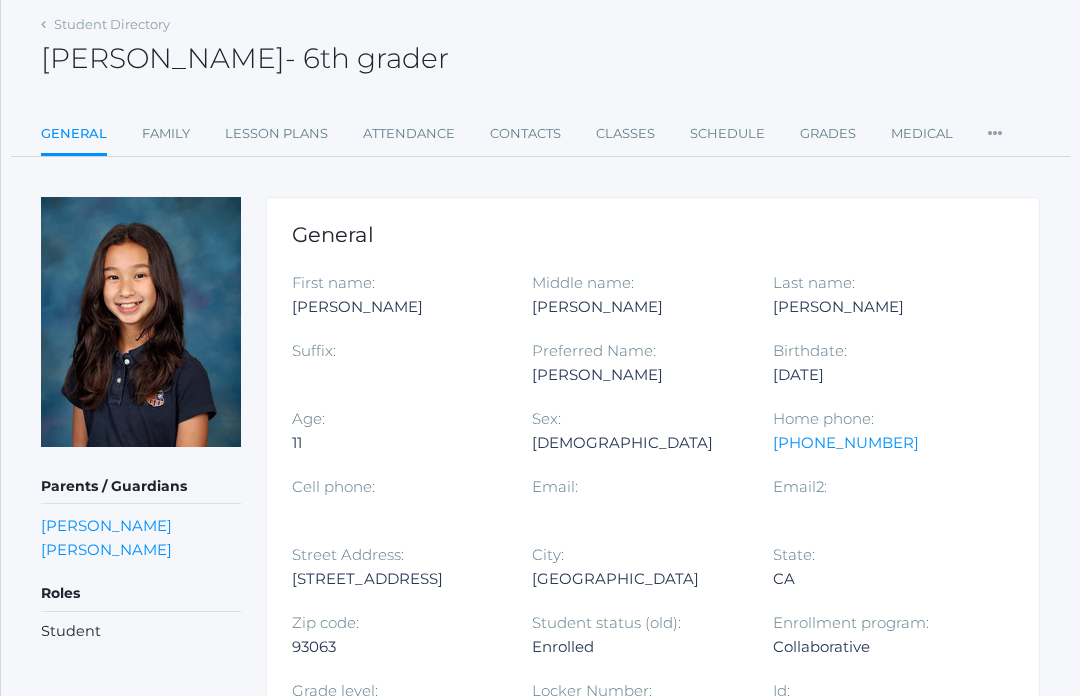 click on "Collaborative" at bounding box center (878, 647) 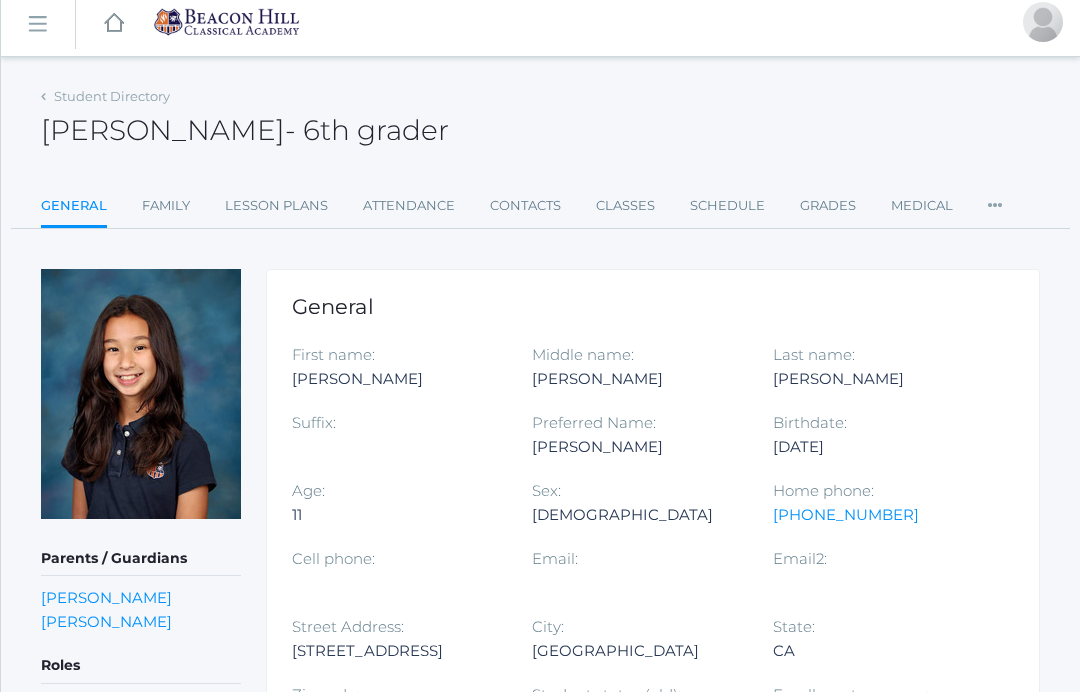 scroll, scrollTop: 0, scrollLeft: 0, axis: both 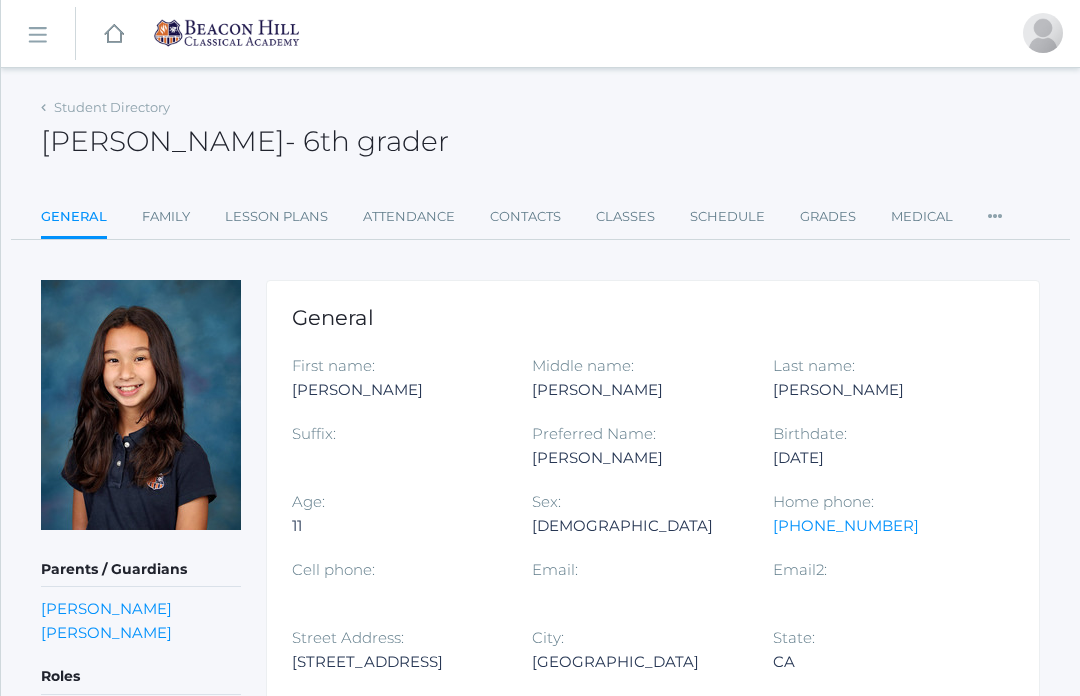 click on "Family" at bounding box center [166, 217] 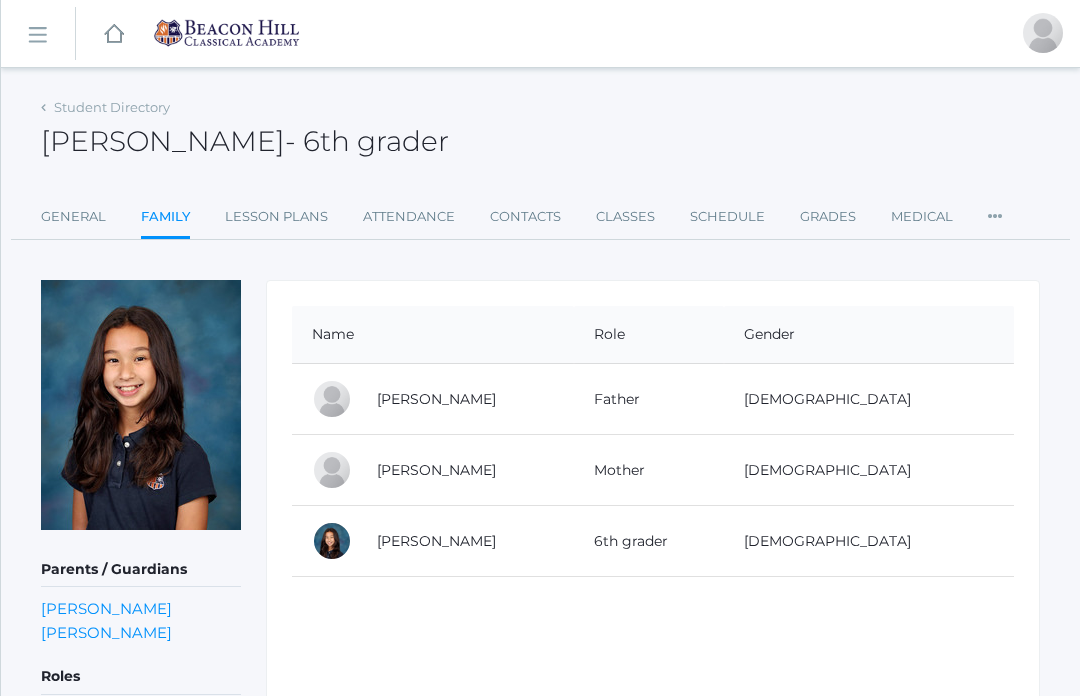 click on "Lesson Plans" at bounding box center [276, 217] 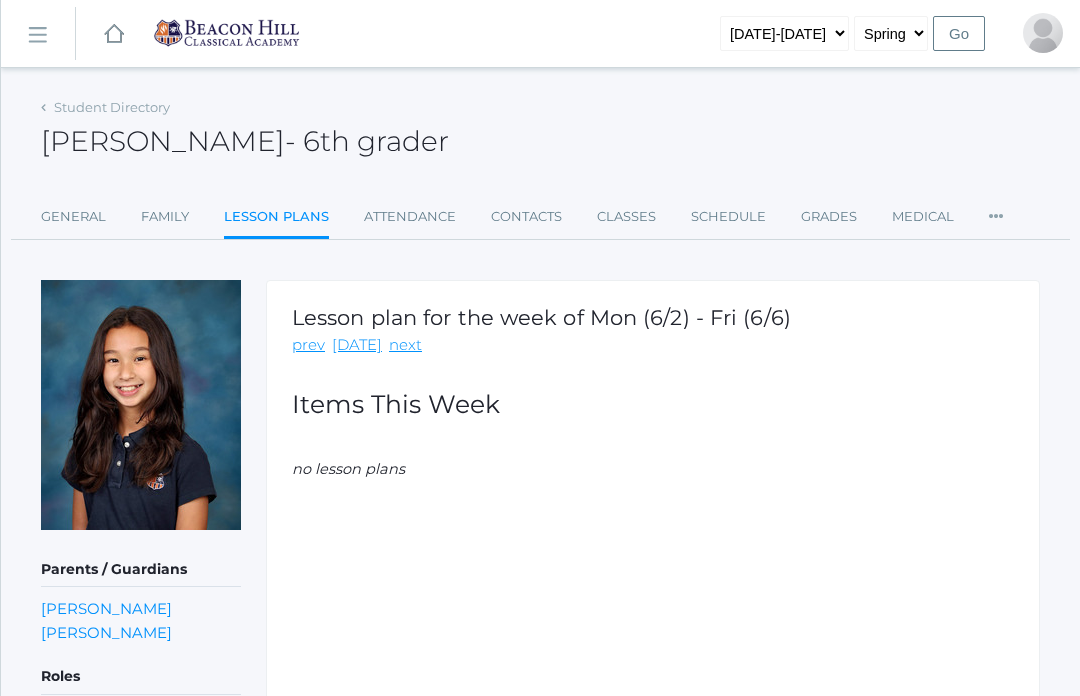 click on "Attendance" at bounding box center (410, 217) 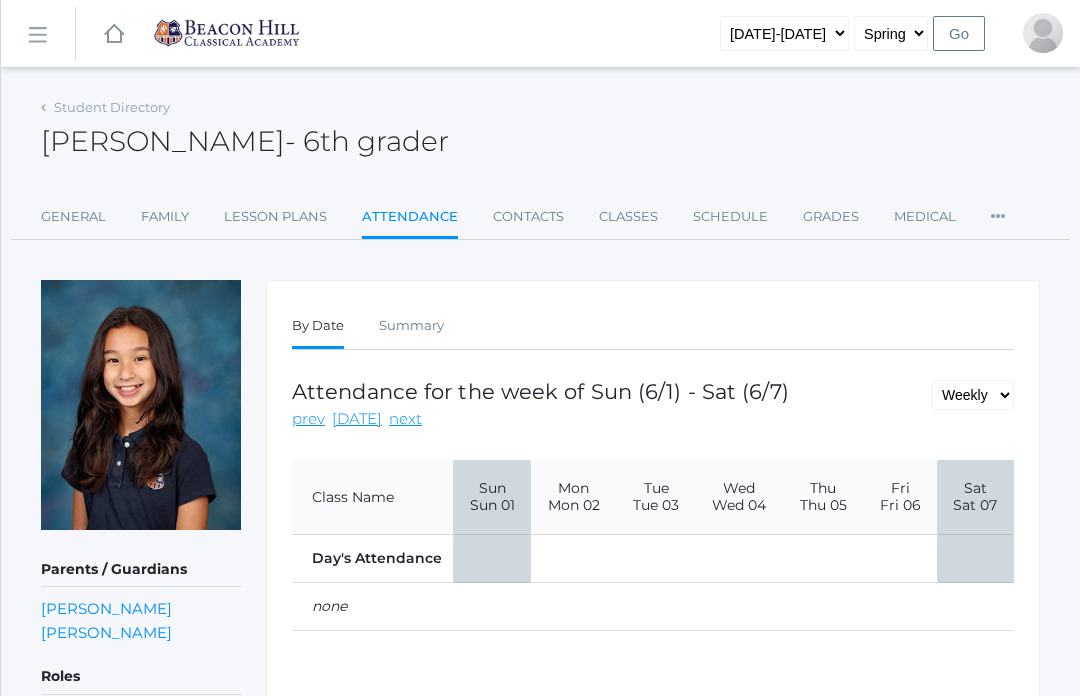 click on "Contacts" at bounding box center [528, 217] 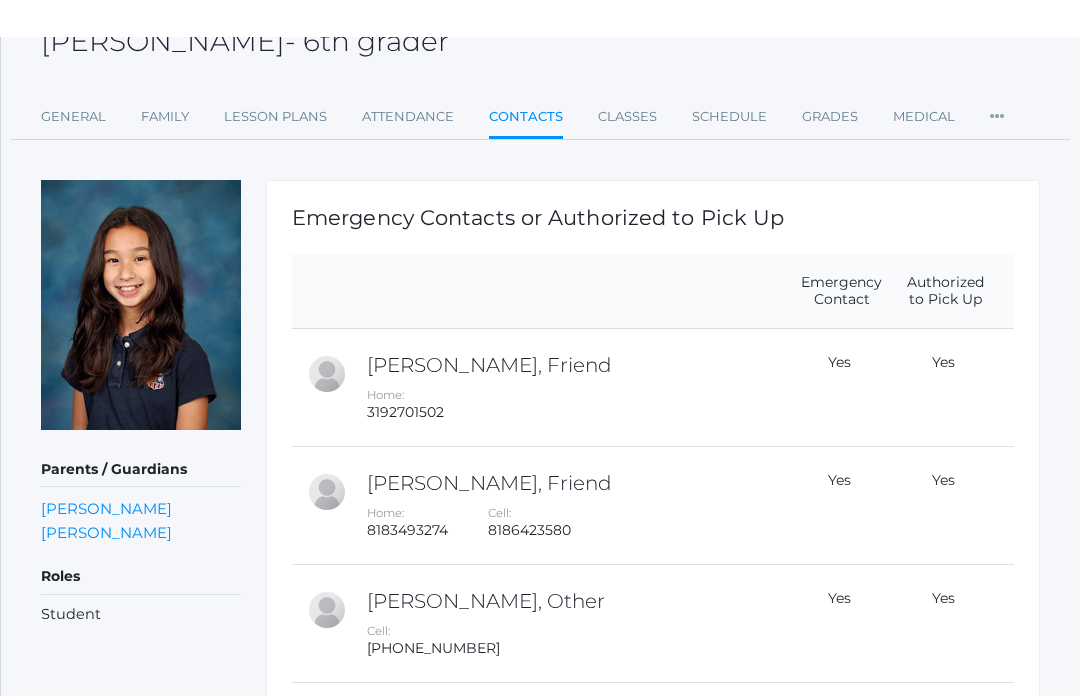 scroll, scrollTop: 0, scrollLeft: 0, axis: both 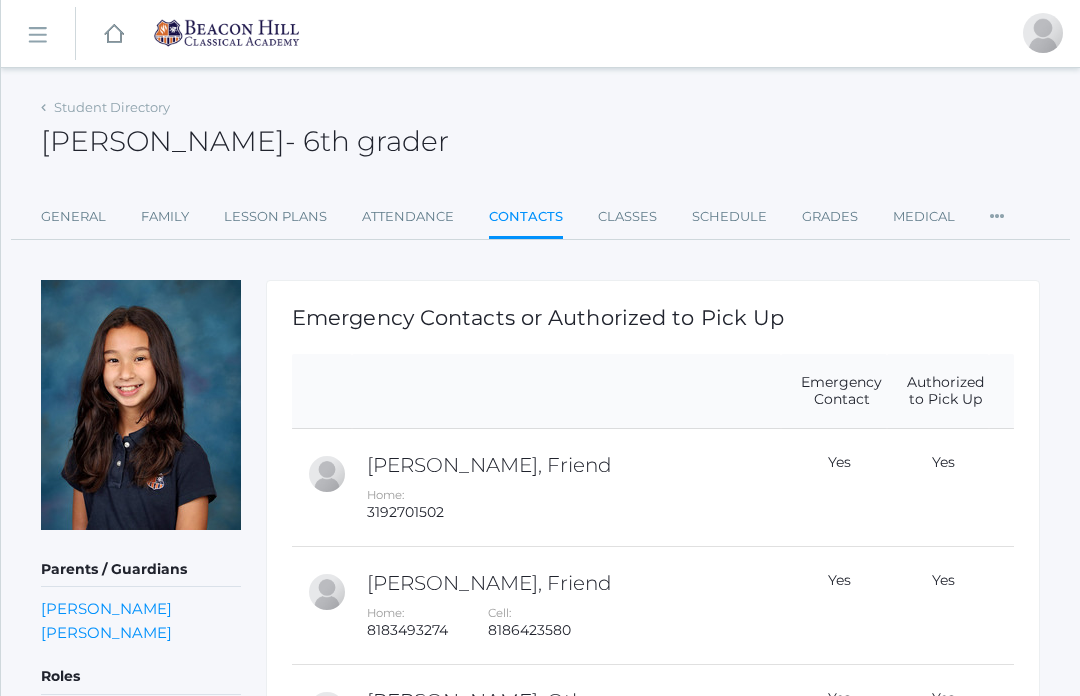 click on "Classes" at bounding box center (627, 217) 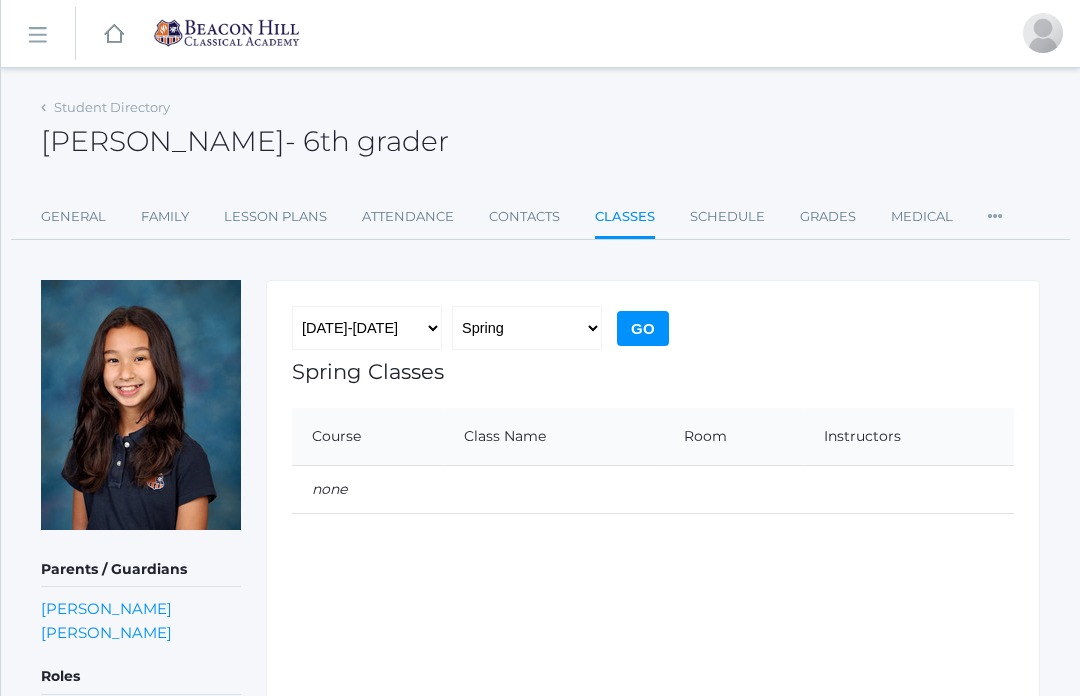 click on "Schedule" at bounding box center (727, 217) 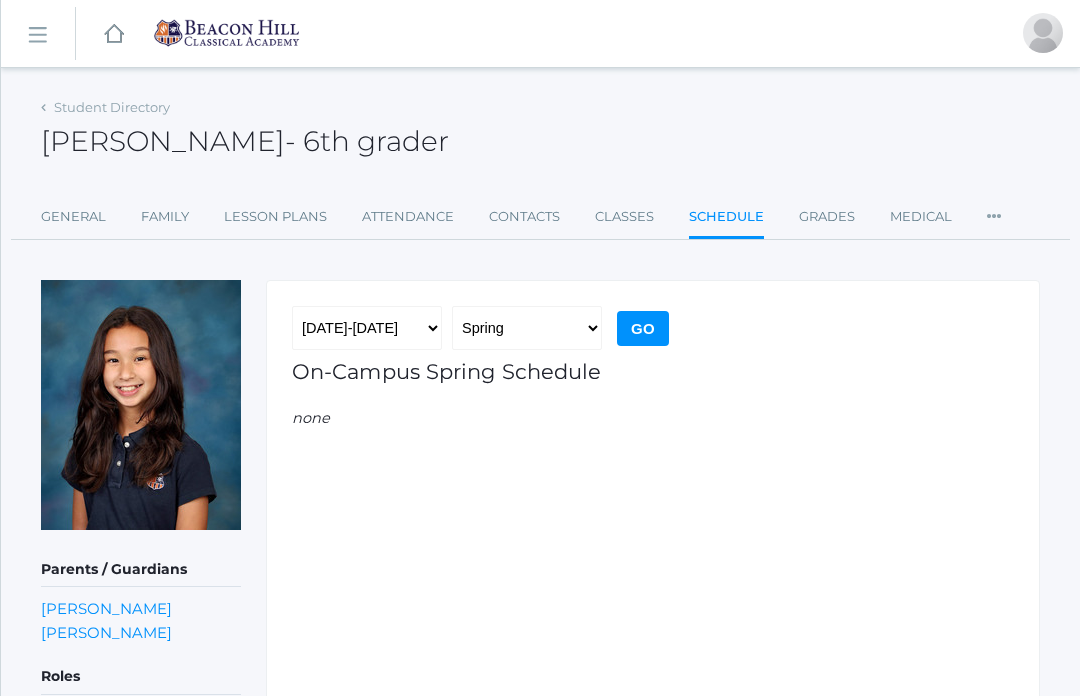 click on "Grades" at bounding box center (827, 217) 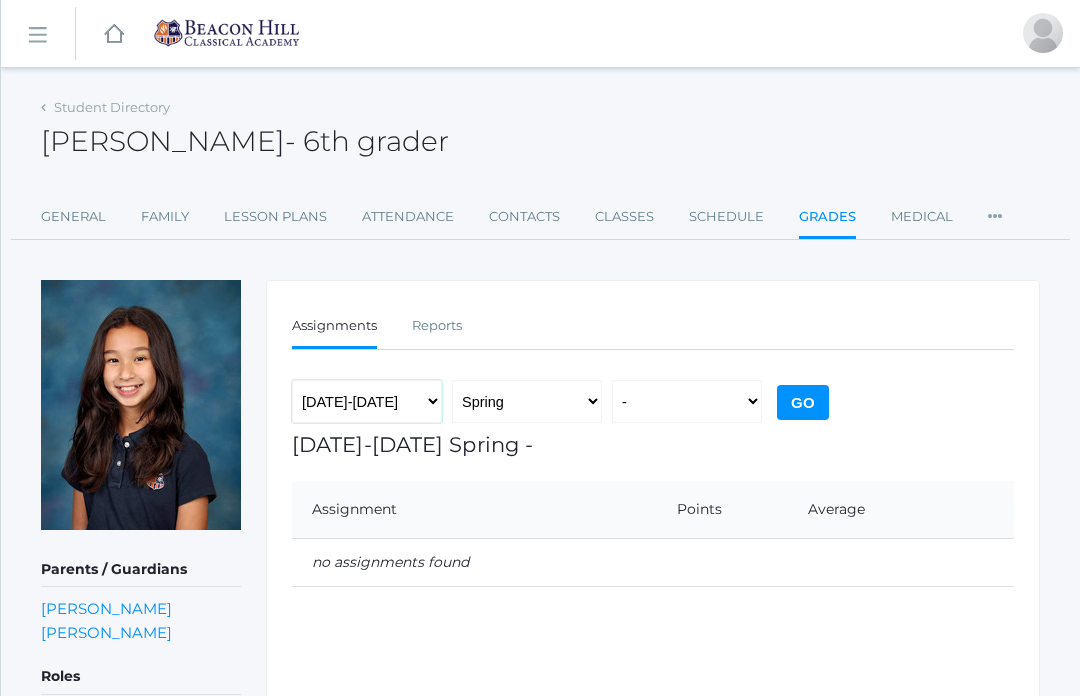 click on "[DATE]-[DATE]
[DATE]-[DATE]
[DATE]-[DATE]
[DATE]-[DATE]
[DATE]-[DATE]
[DATE]-[DATE]" at bounding box center [367, 402] 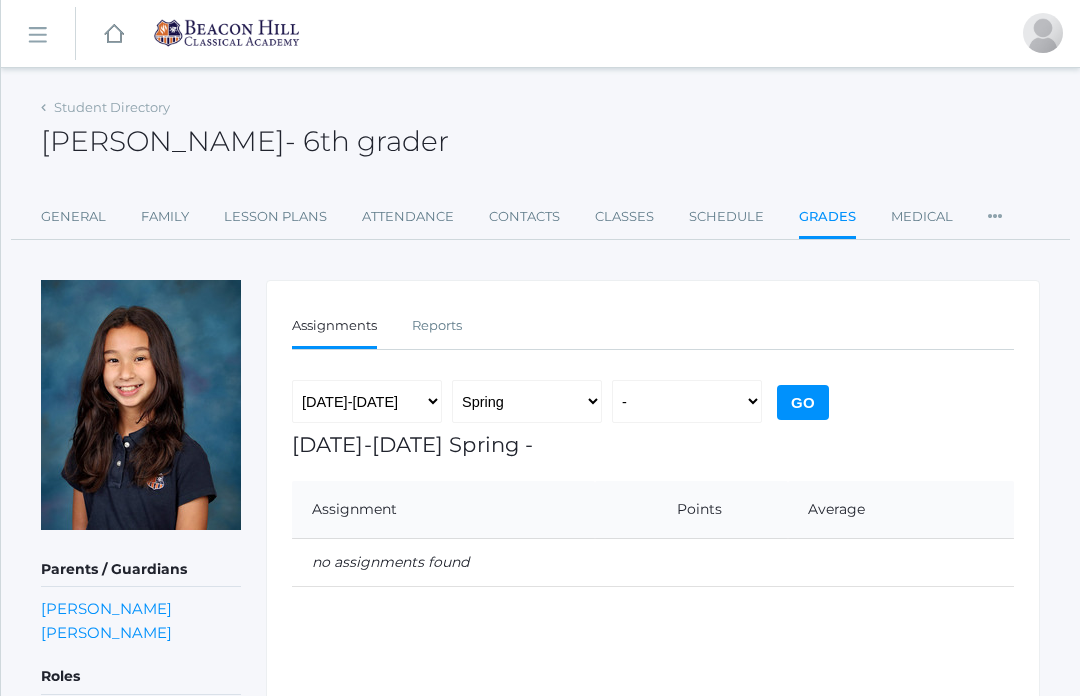 click on "Medical" at bounding box center (922, 217) 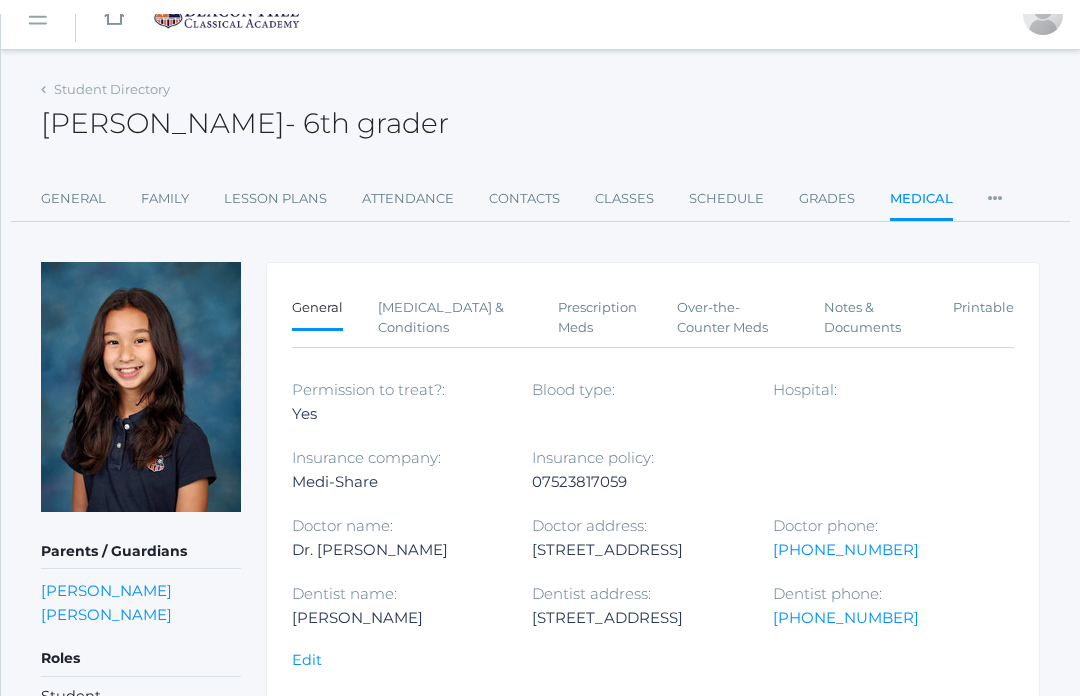 scroll, scrollTop: 0, scrollLeft: 0, axis: both 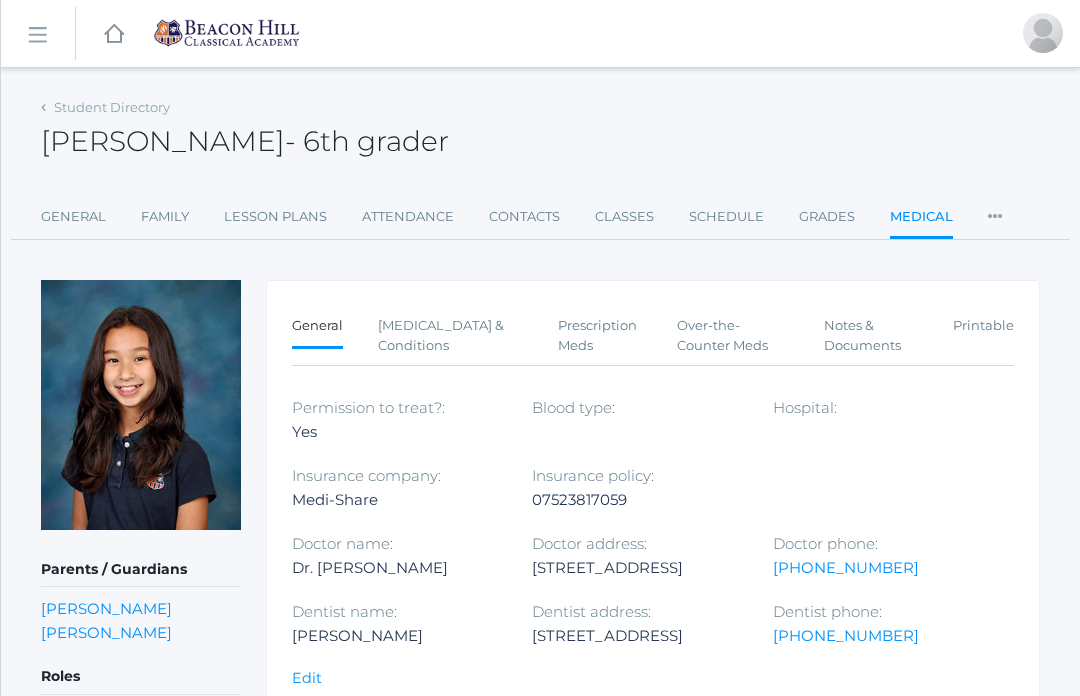 click on "[MEDICAL_DATA] & Conditions" at bounding box center [450, 335] 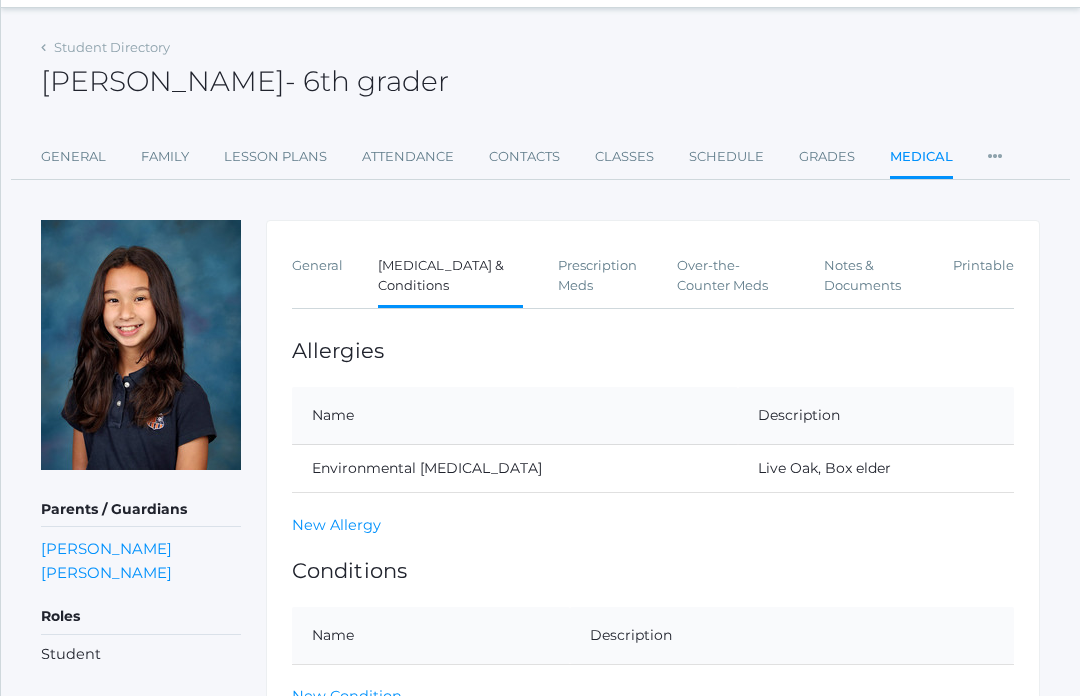 scroll, scrollTop: 98, scrollLeft: 0, axis: vertical 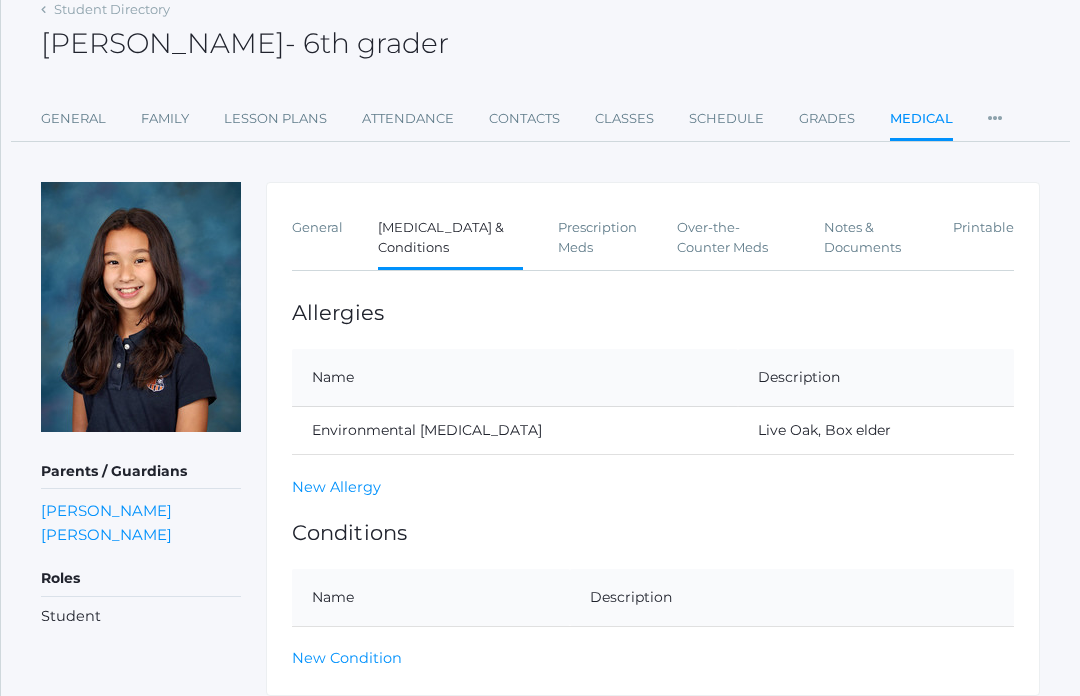 click on "Prescription Meds" at bounding box center (600, 237) 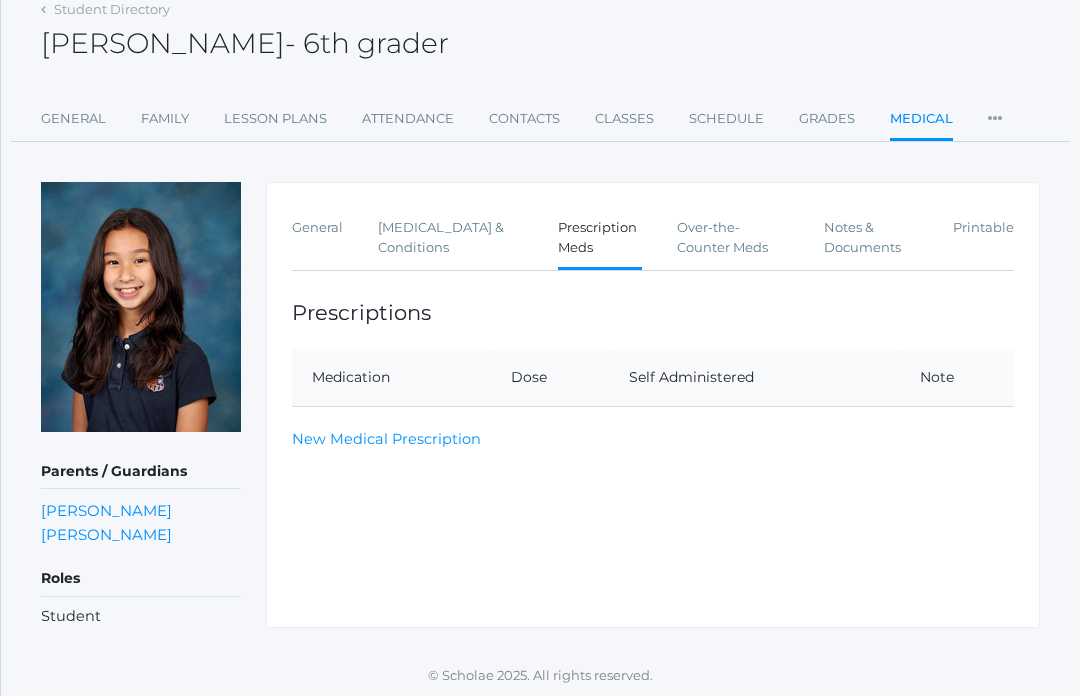 scroll, scrollTop: 27, scrollLeft: 0, axis: vertical 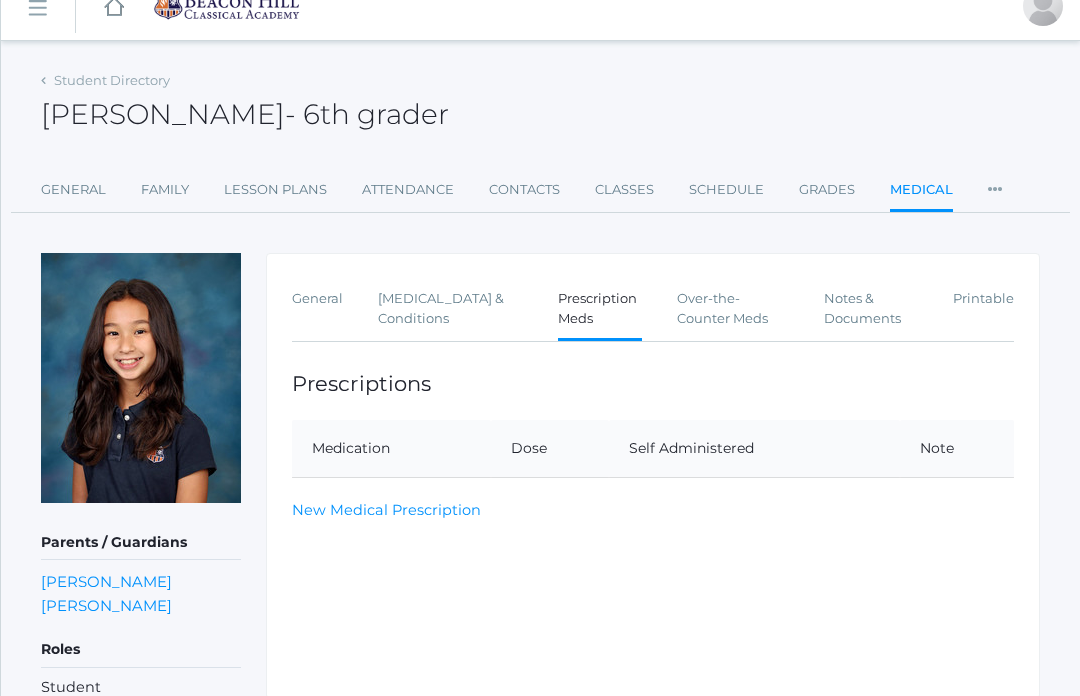 click on "Over-the-Counter Meds" at bounding box center (732, 308) 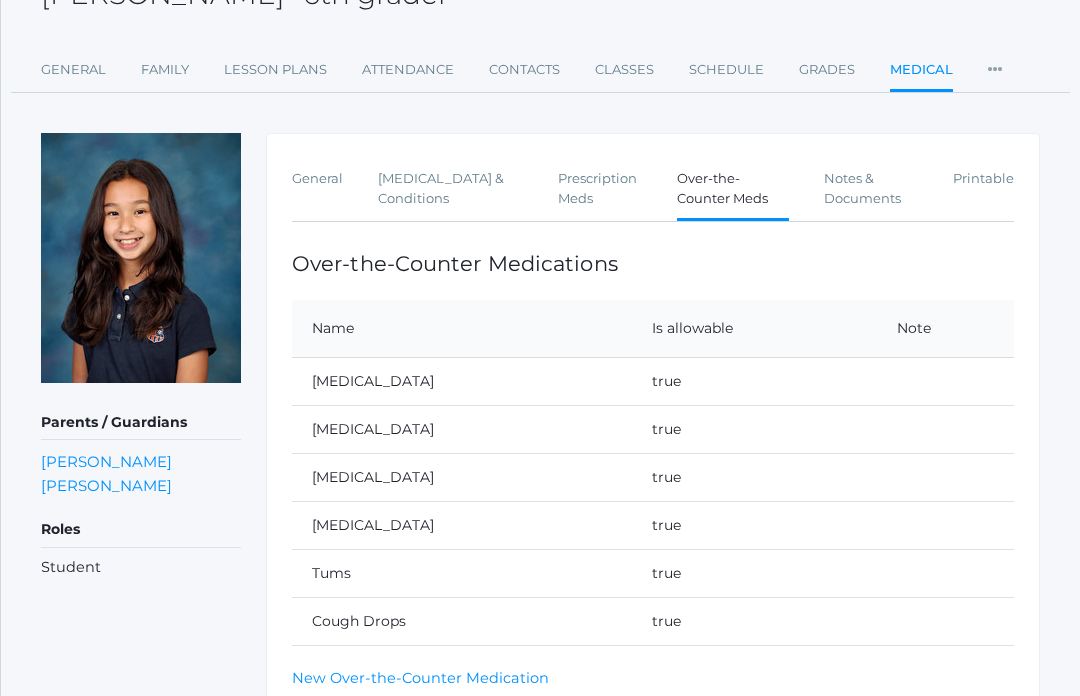 scroll, scrollTop: 166, scrollLeft: 0, axis: vertical 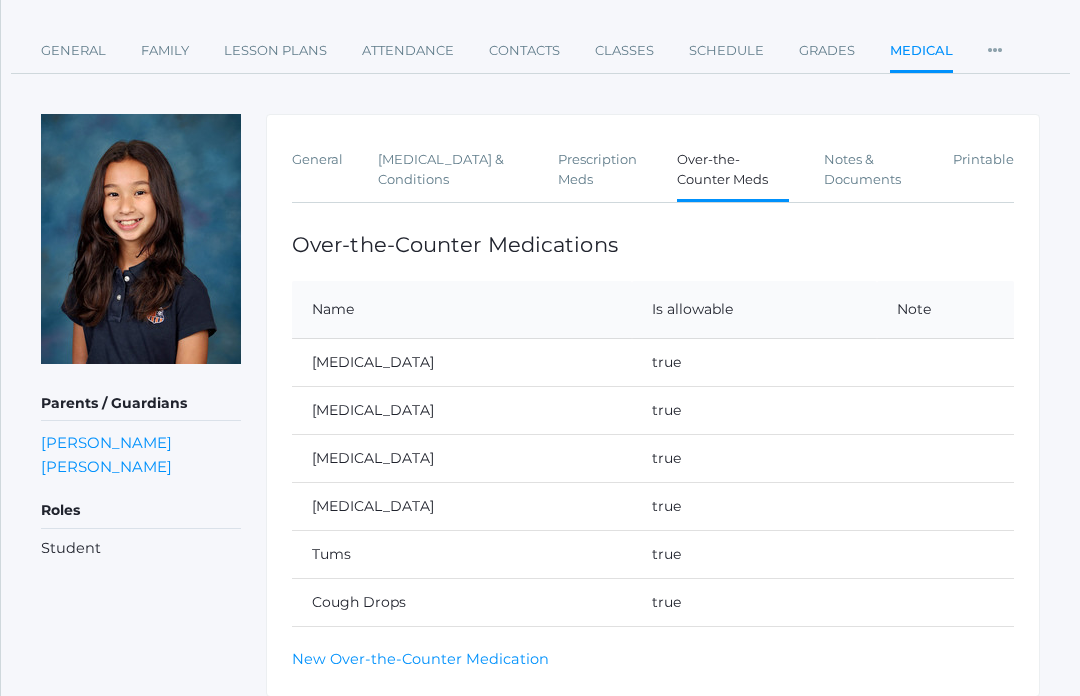 click on "Notes & Documents" at bounding box center (871, 169) 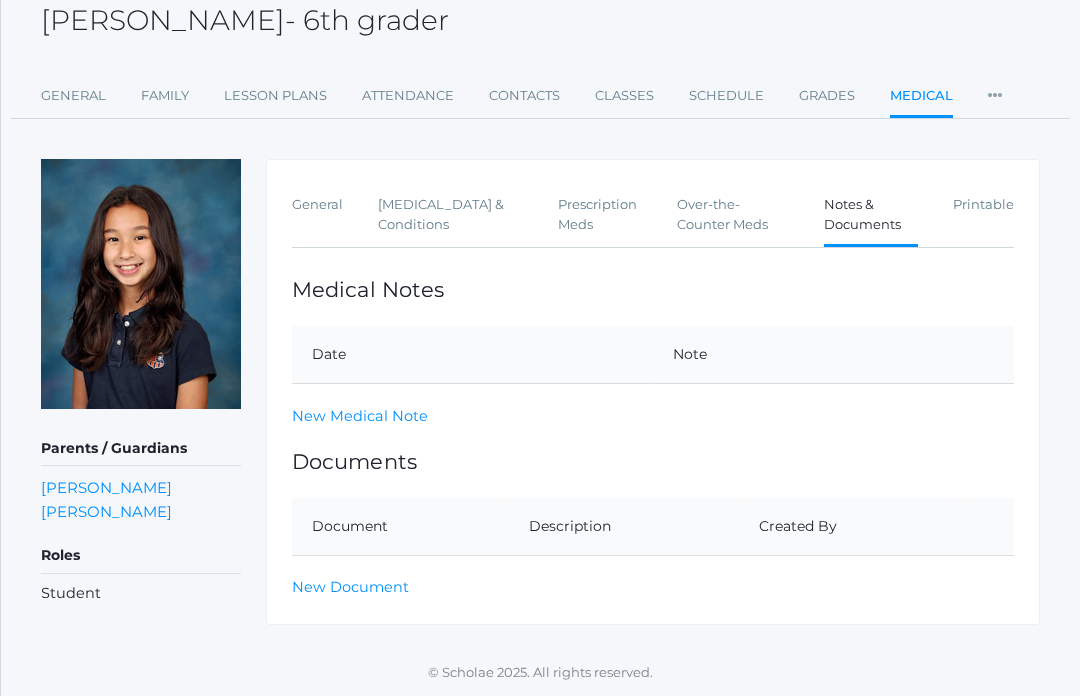 scroll, scrollTop: 0, scrollLeft: 0, axis: both 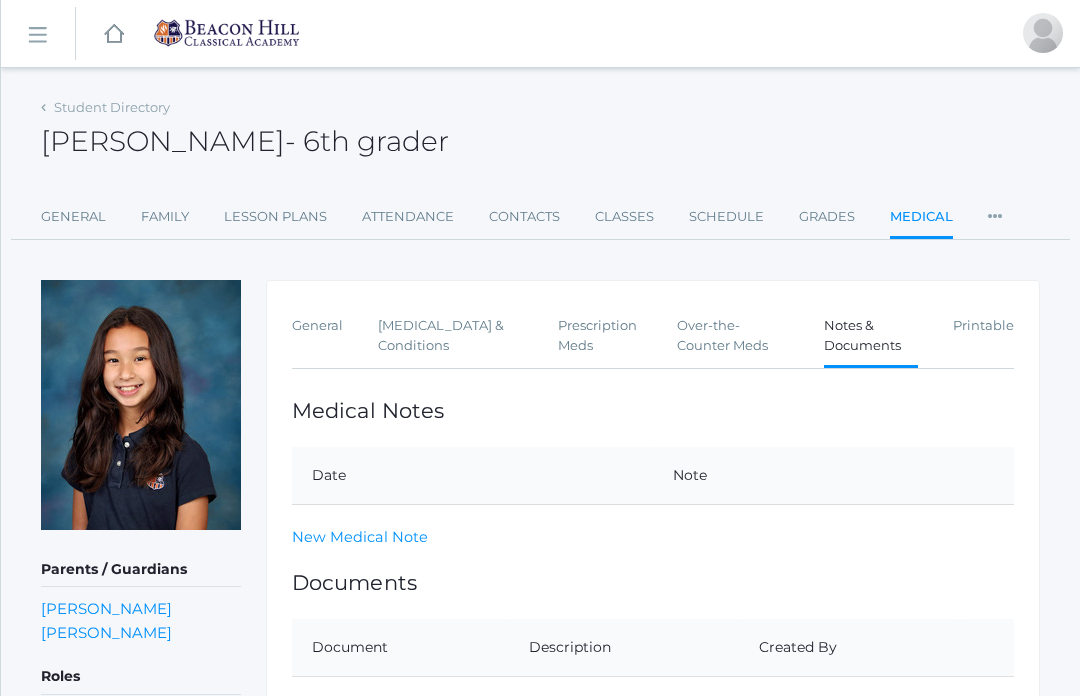 click on "Printable" at bounding box center [983, 326] 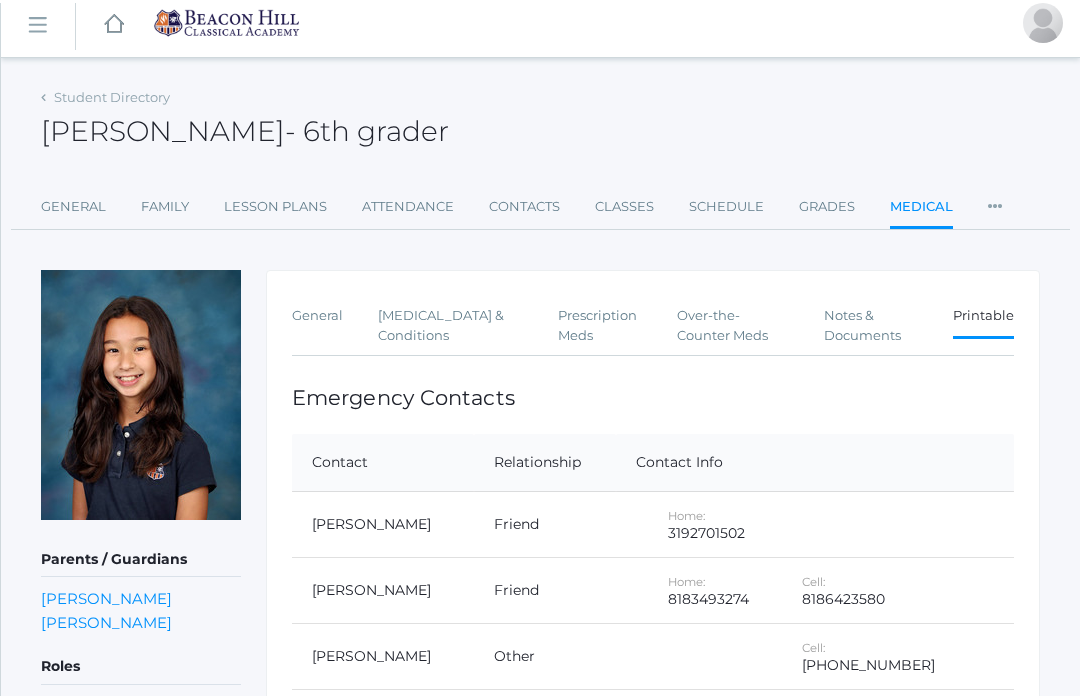 scroll, scrollTop: 0, scrollLeft: 0, axis: both 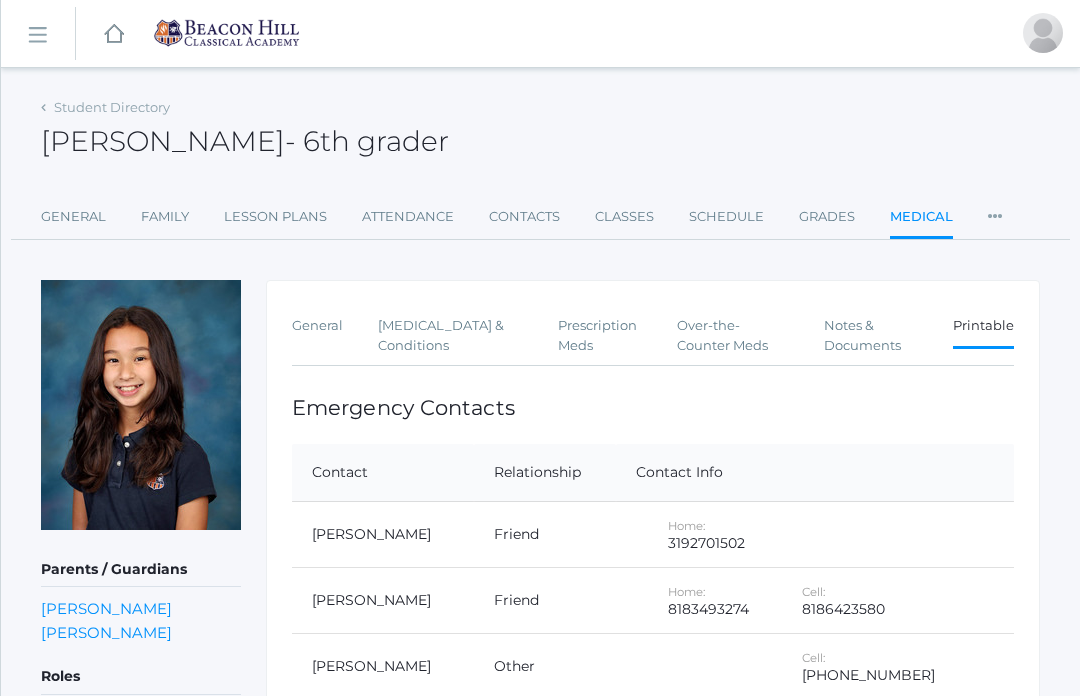click 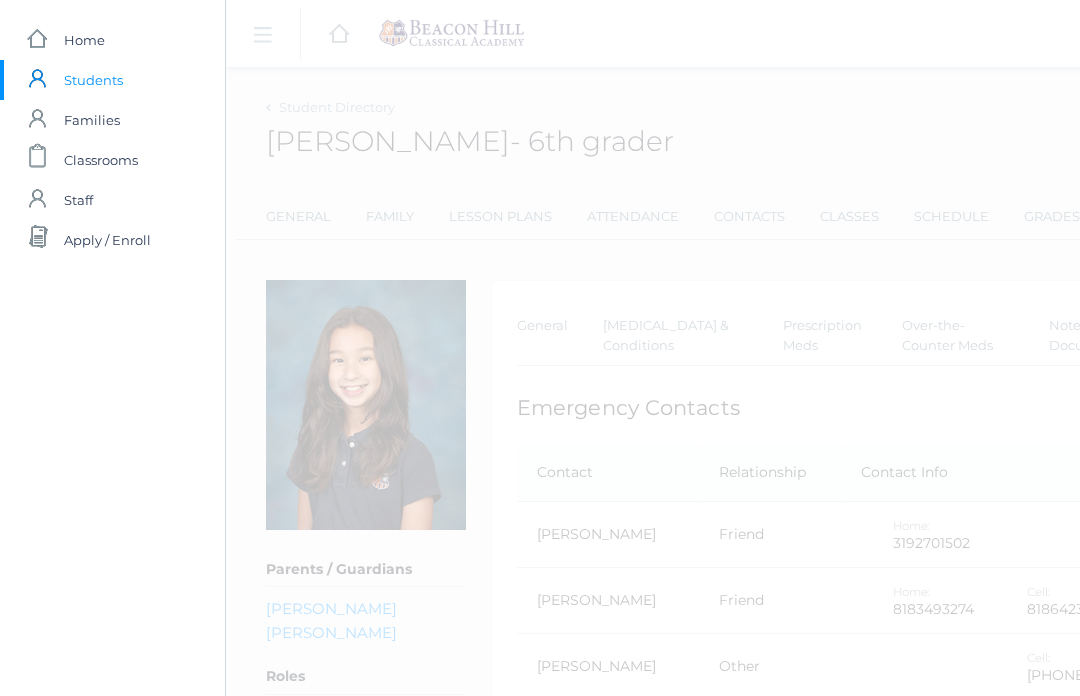 click on "icons/user/plain
Created with Sketch.
Families" at bounding box center [112, 120] 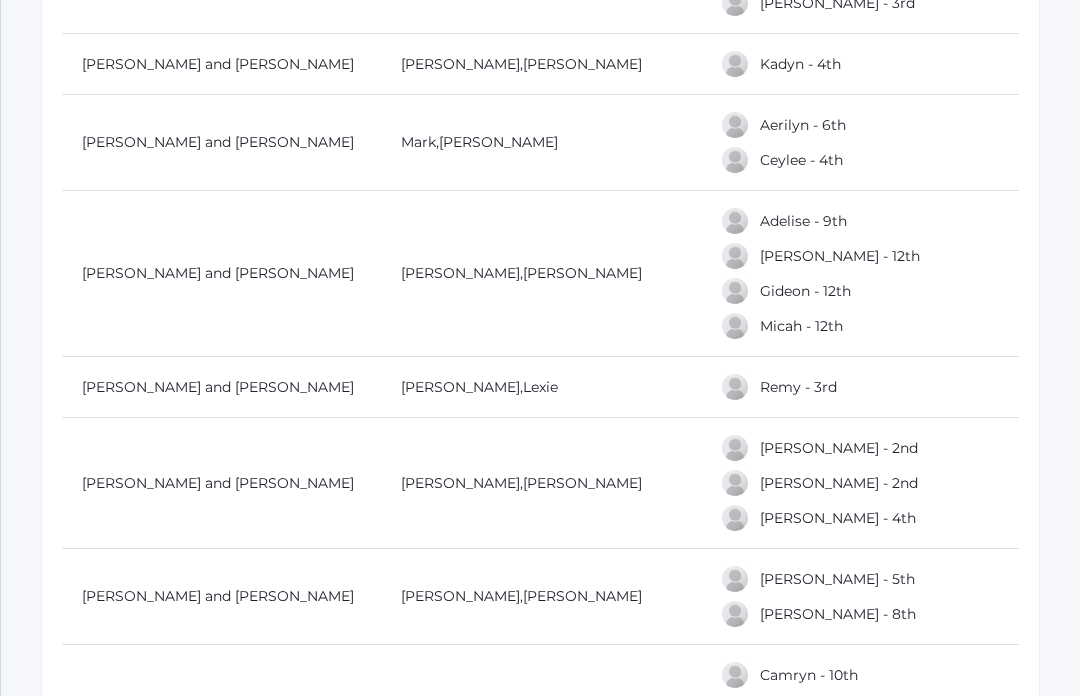 scroll, scrollTop: 7961, scrollLeft: 0, axis: vertical 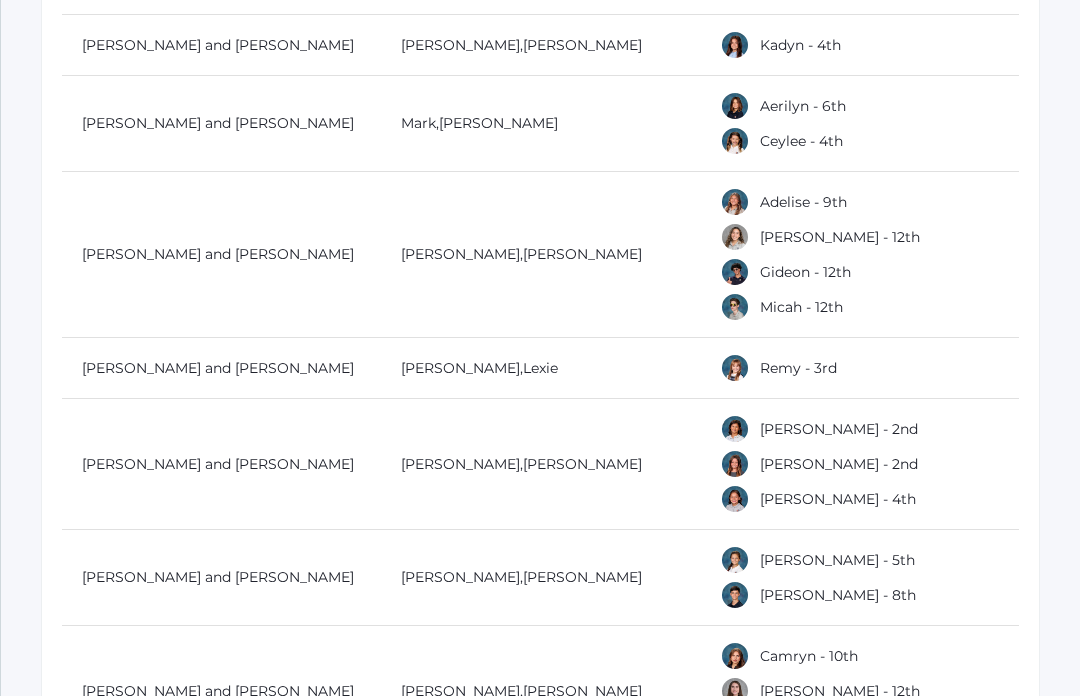 click on "Remy - 3rd" at bounding box center [798, 368] 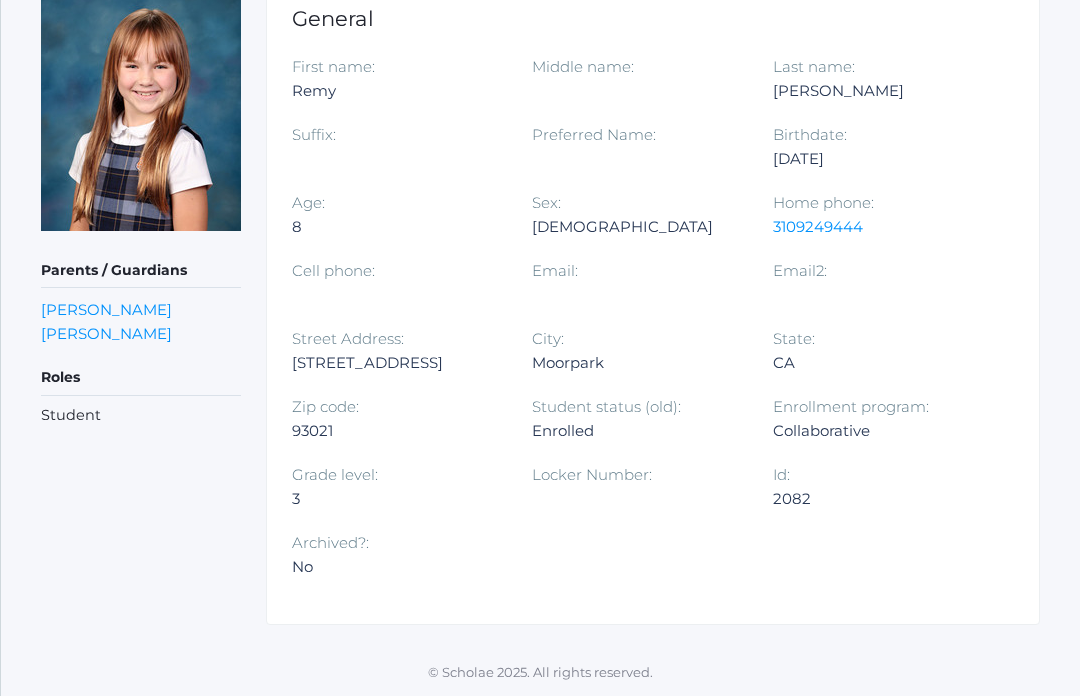 scroll, scrollTop: 0, scrollLeft: 0, axis: both 